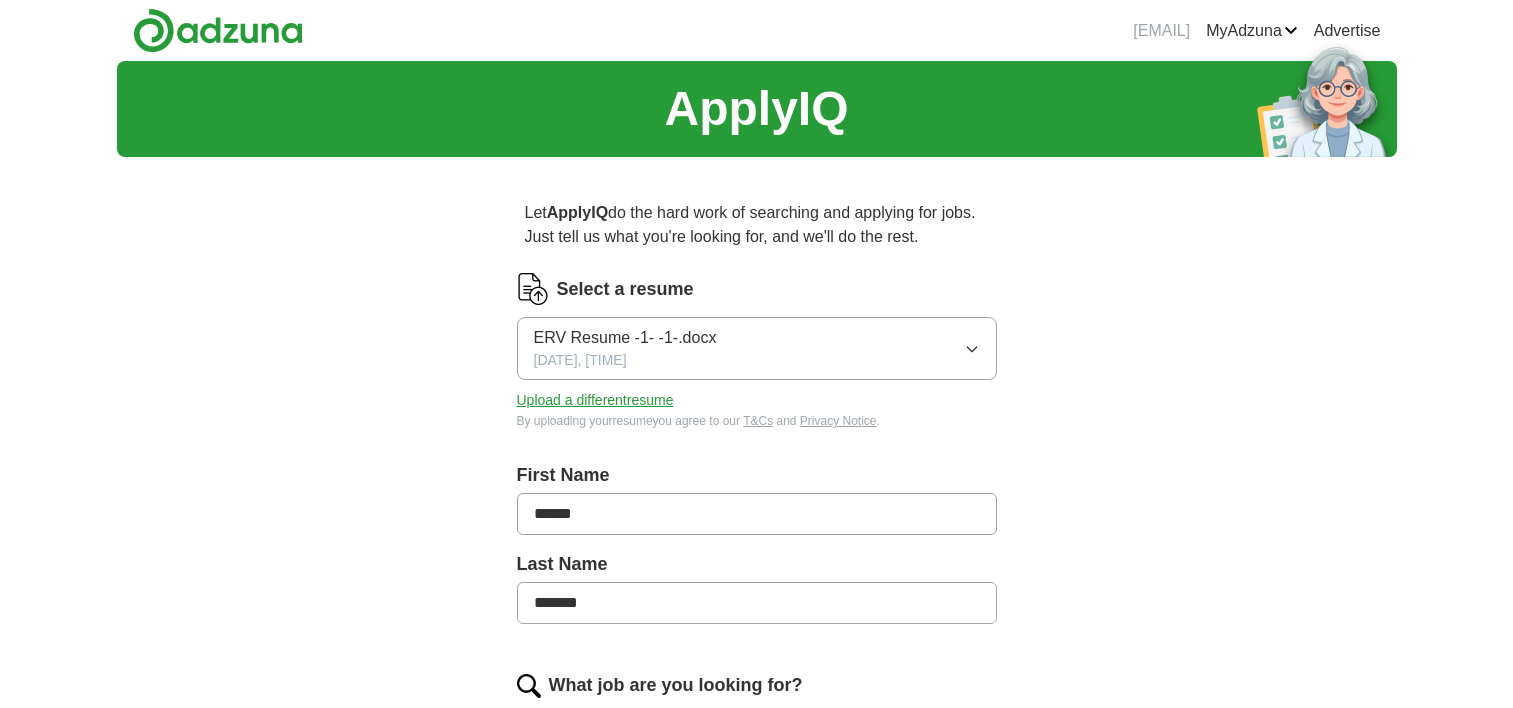 scroll, scrollTop: 0, scrollLeft: 0, axis: both 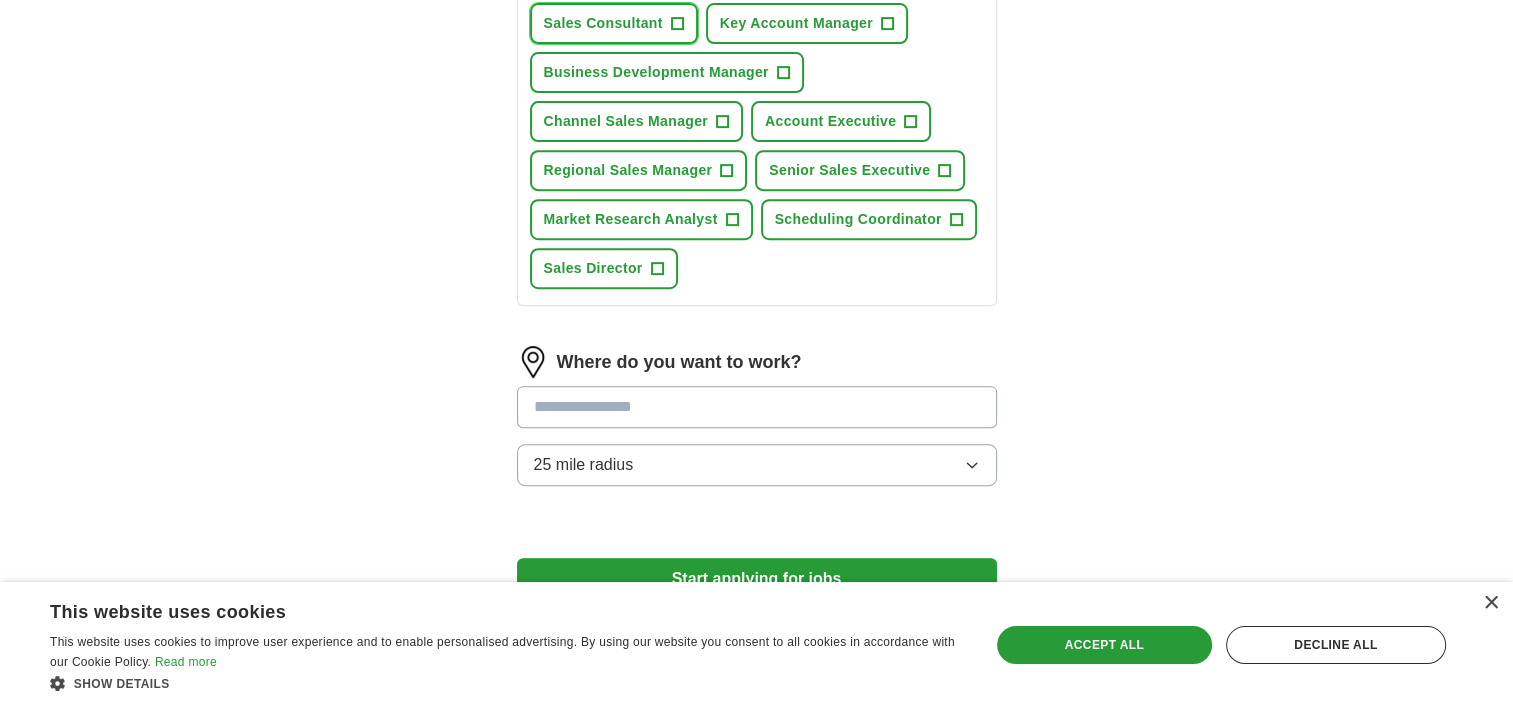 click on "Sales Consultant" at bounding box center (603, 23) 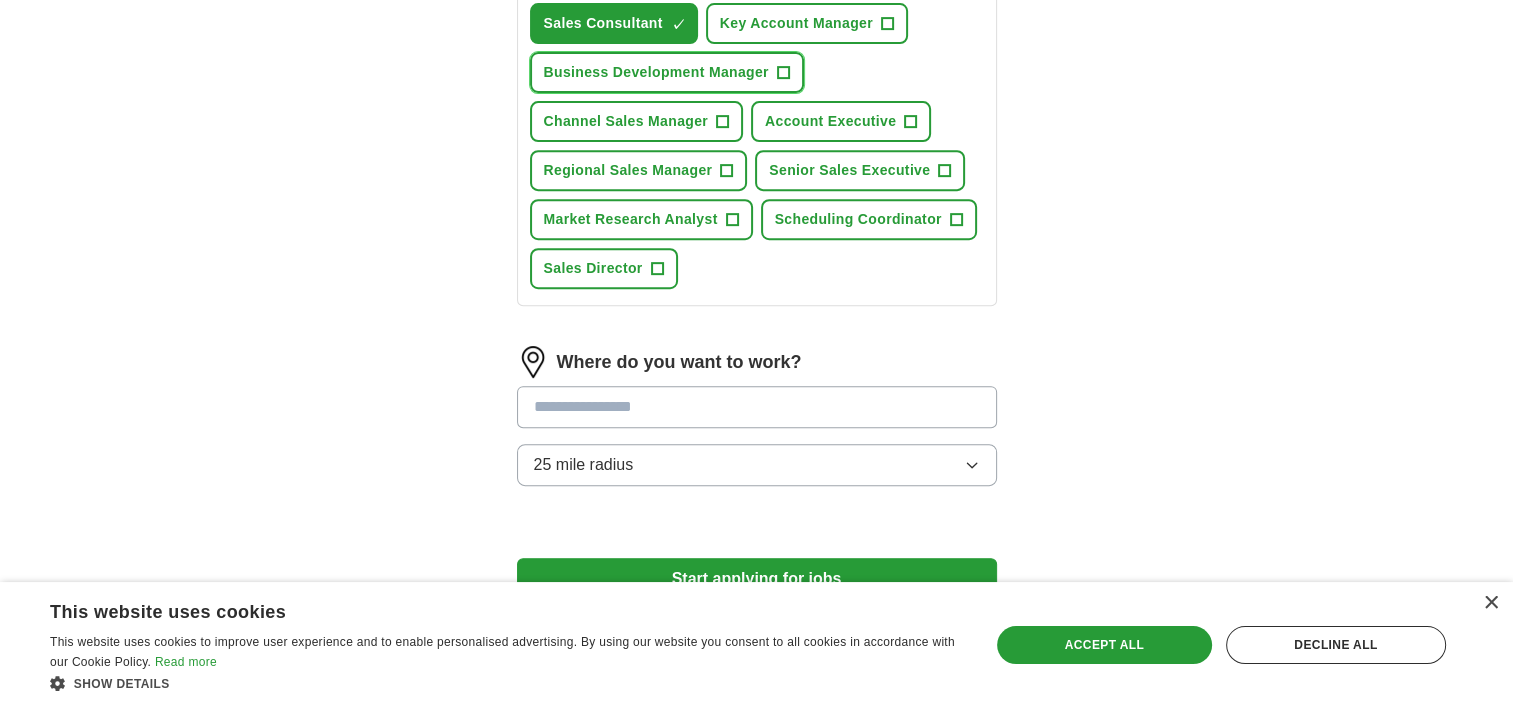 click on "Business Development Manager" at bounding box center [656, 72] 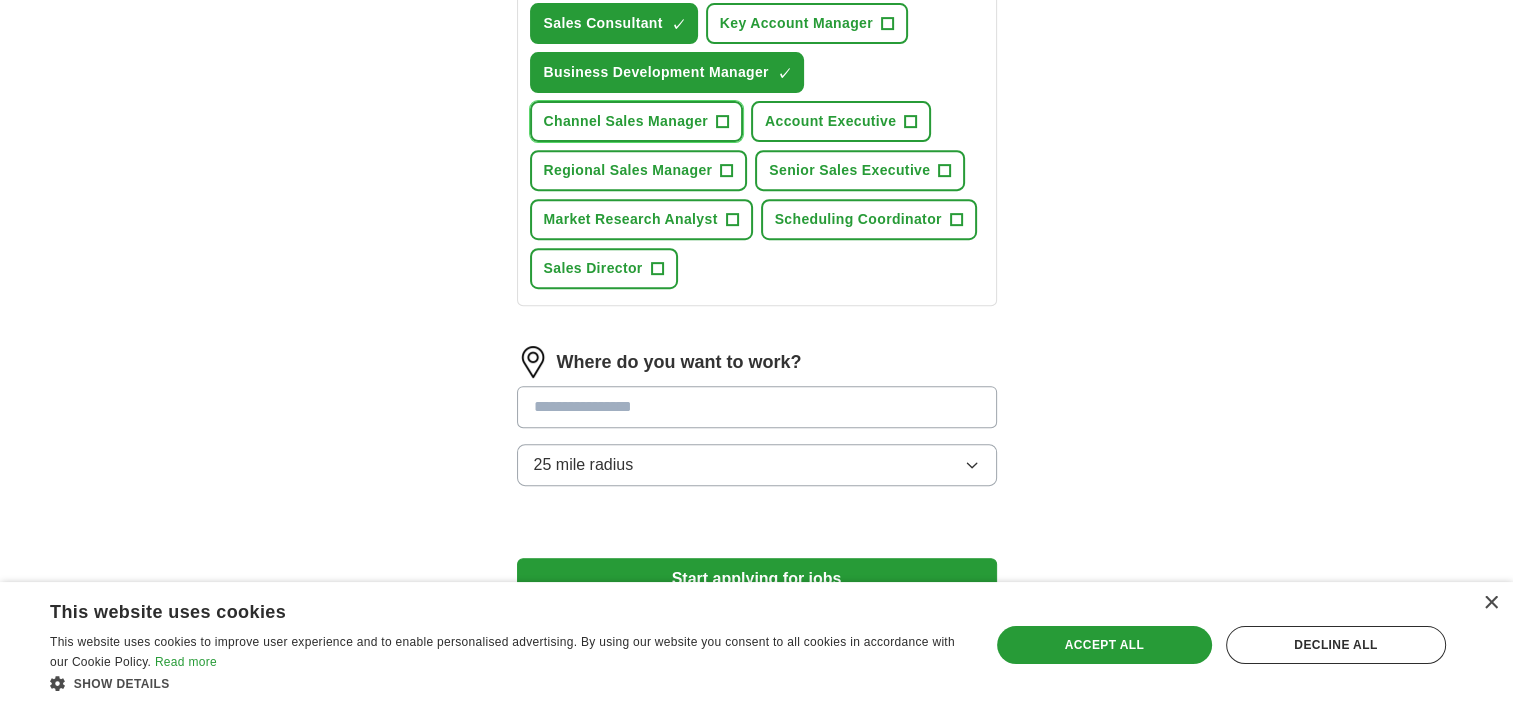 click on "Channel Sales Manager" at bounding box center (626, 121) 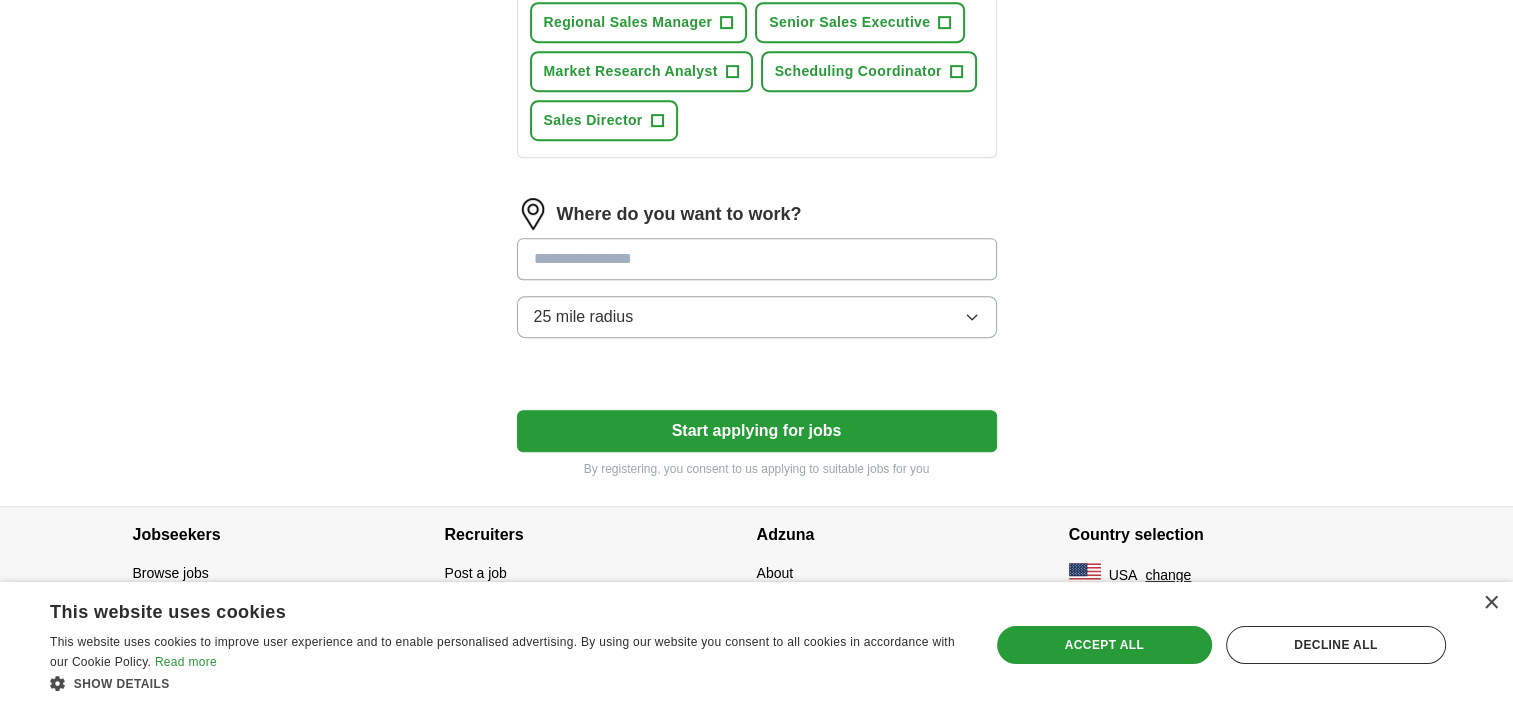 scroll, scrollTop: 1000, scrollLeft: 0, axis: vertical 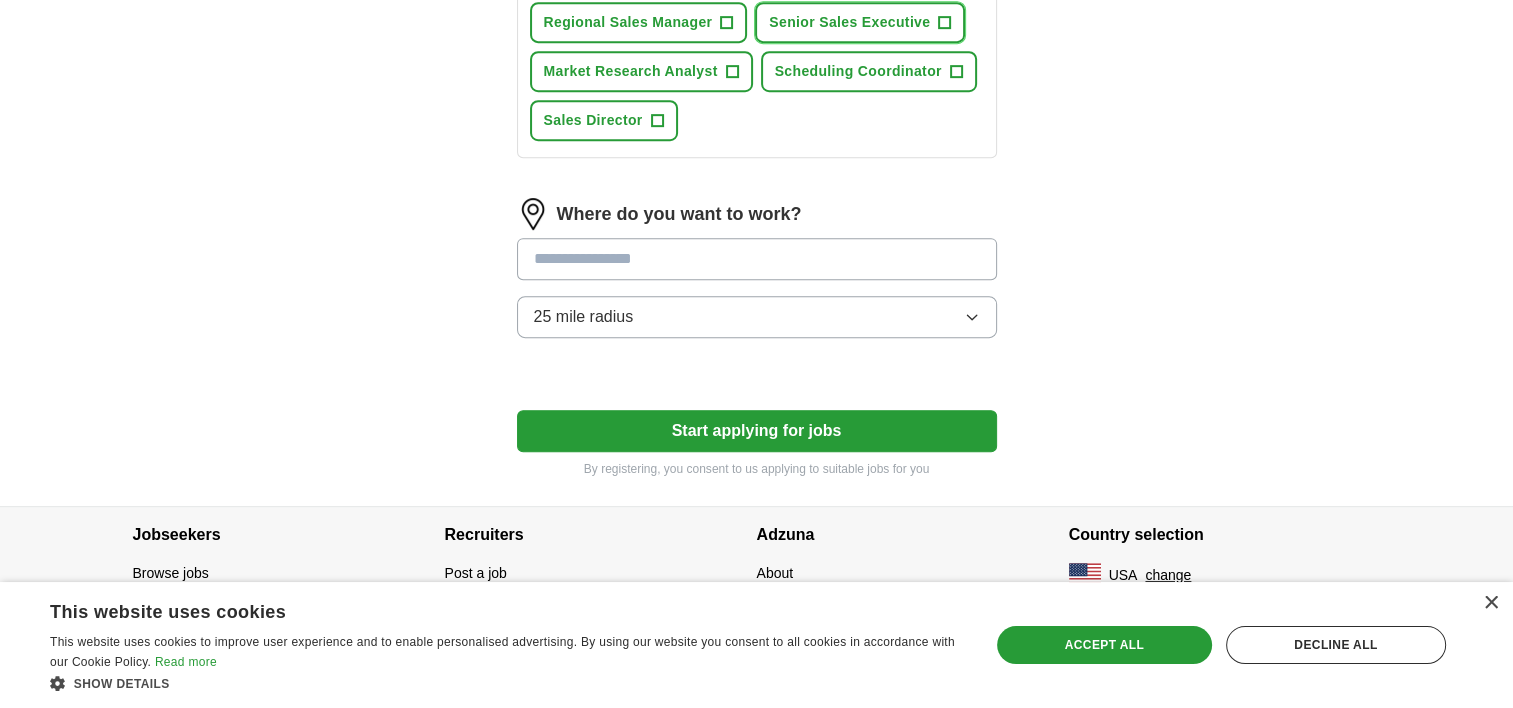 click on "Senior Sales Executive" at bounding box center (849, 22) 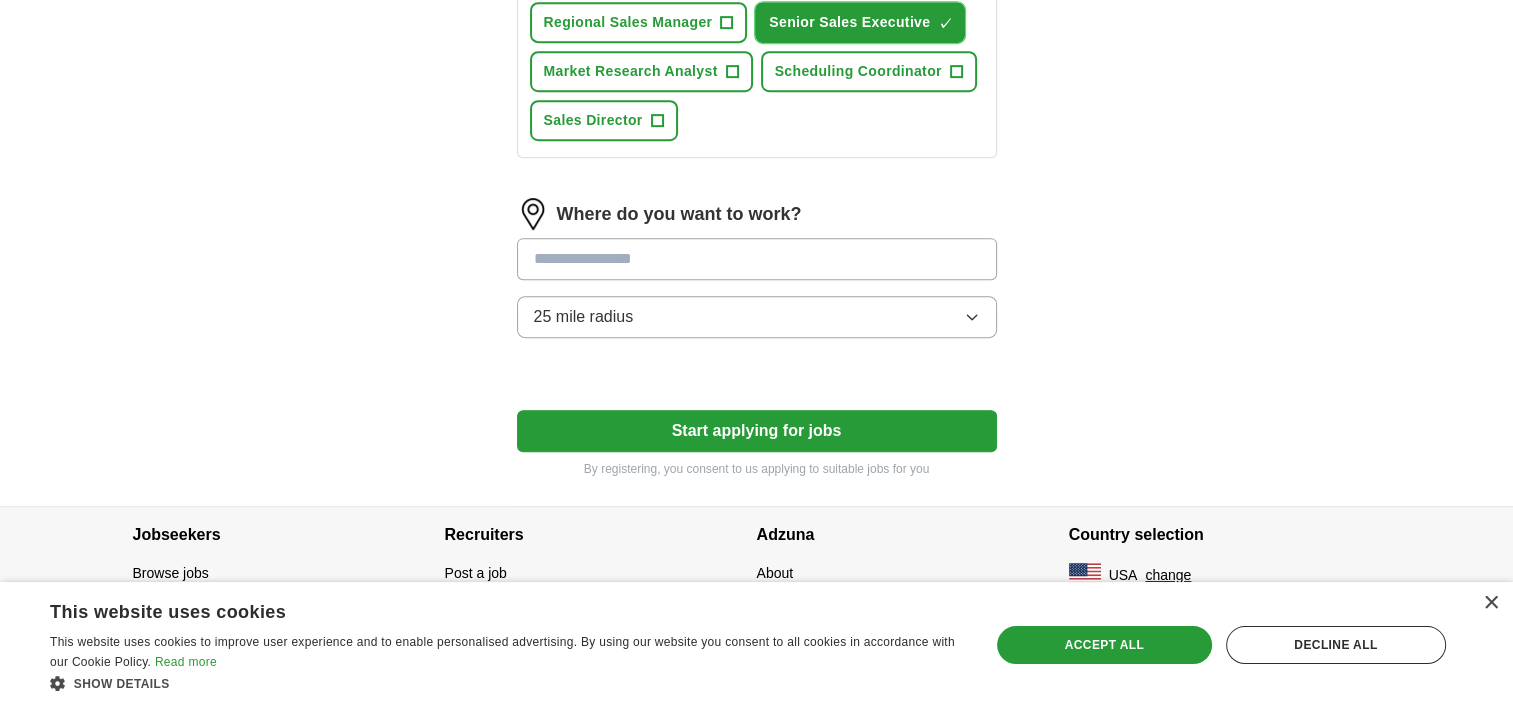 scroll, scrollTop: 1200, scrollLeft: 0, axis: vertical 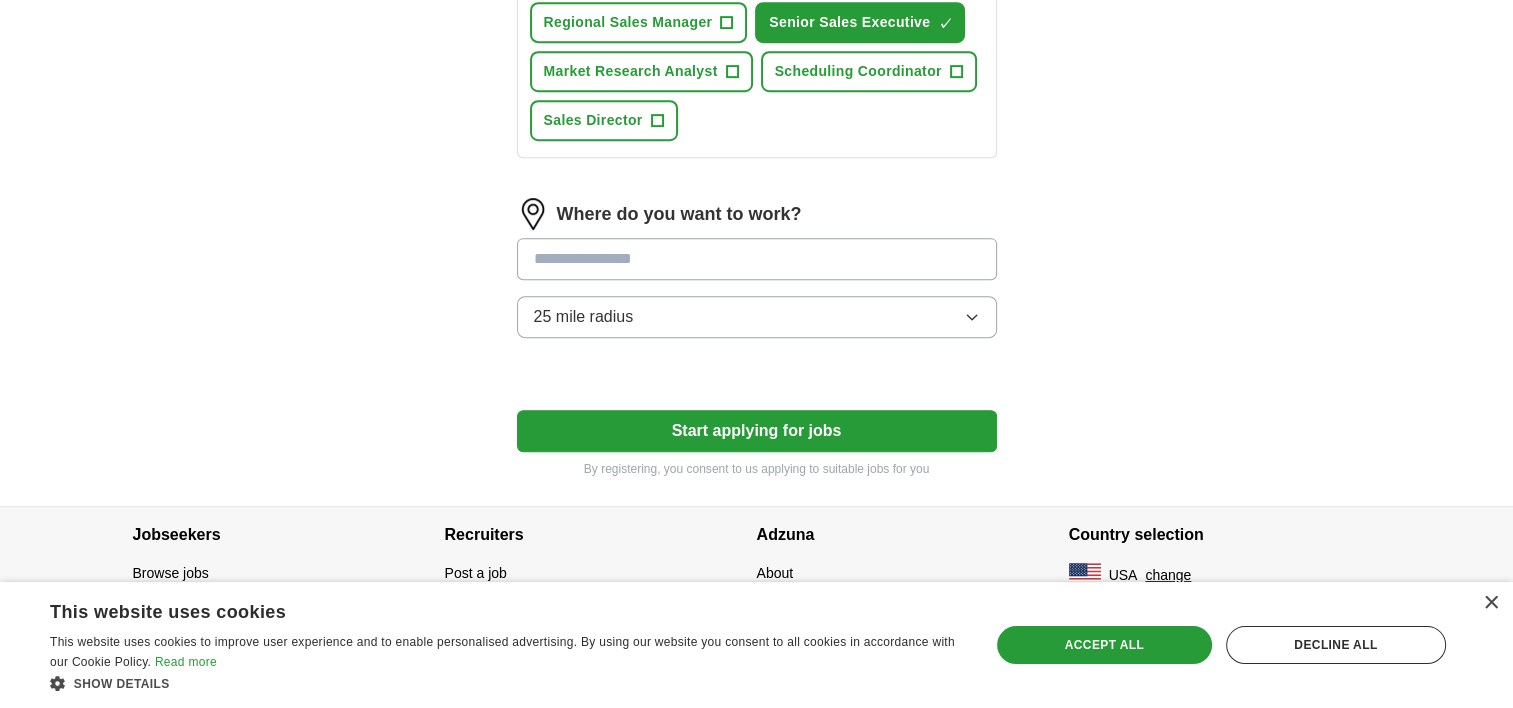 click at bounding box center [757, 259] 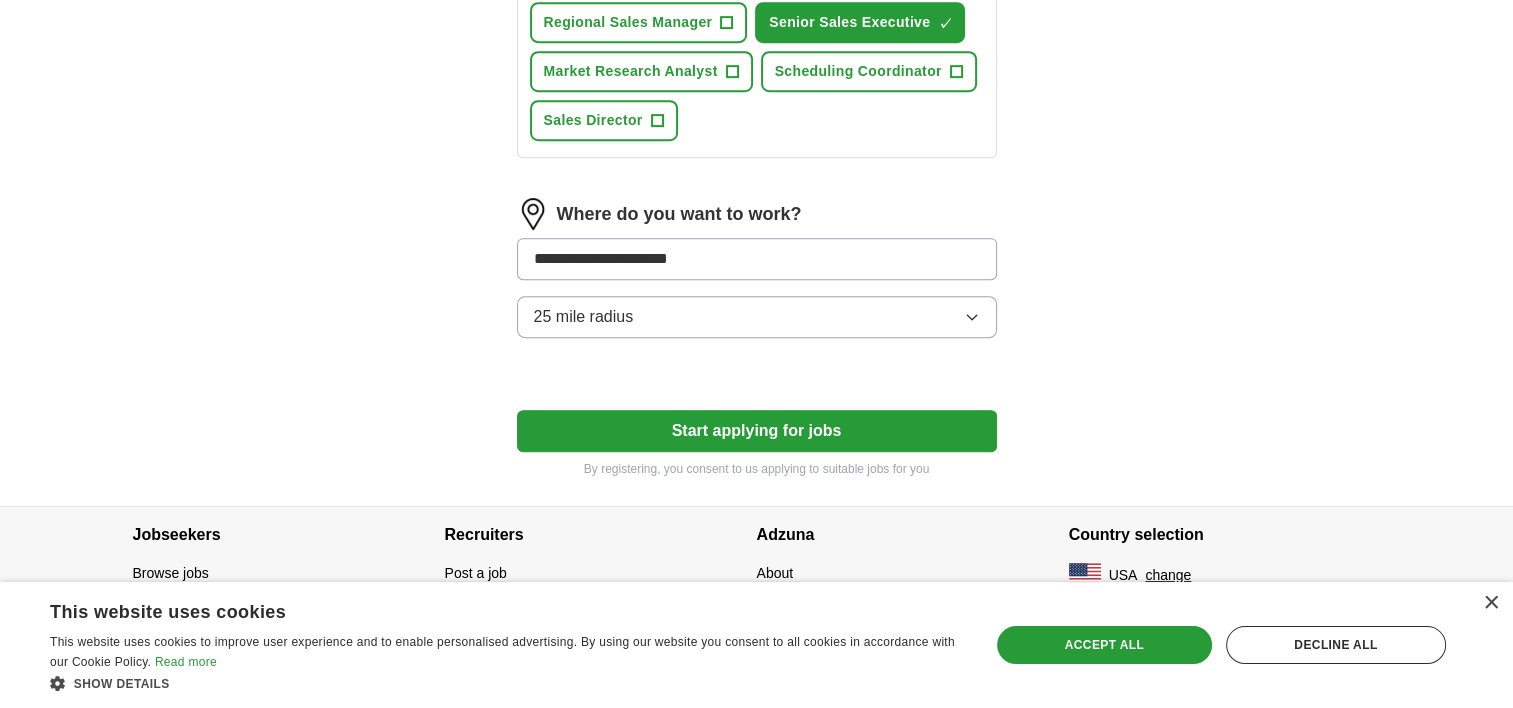 scroll, scrollTop: 1600, scrollLeft: 0, axis: vertical 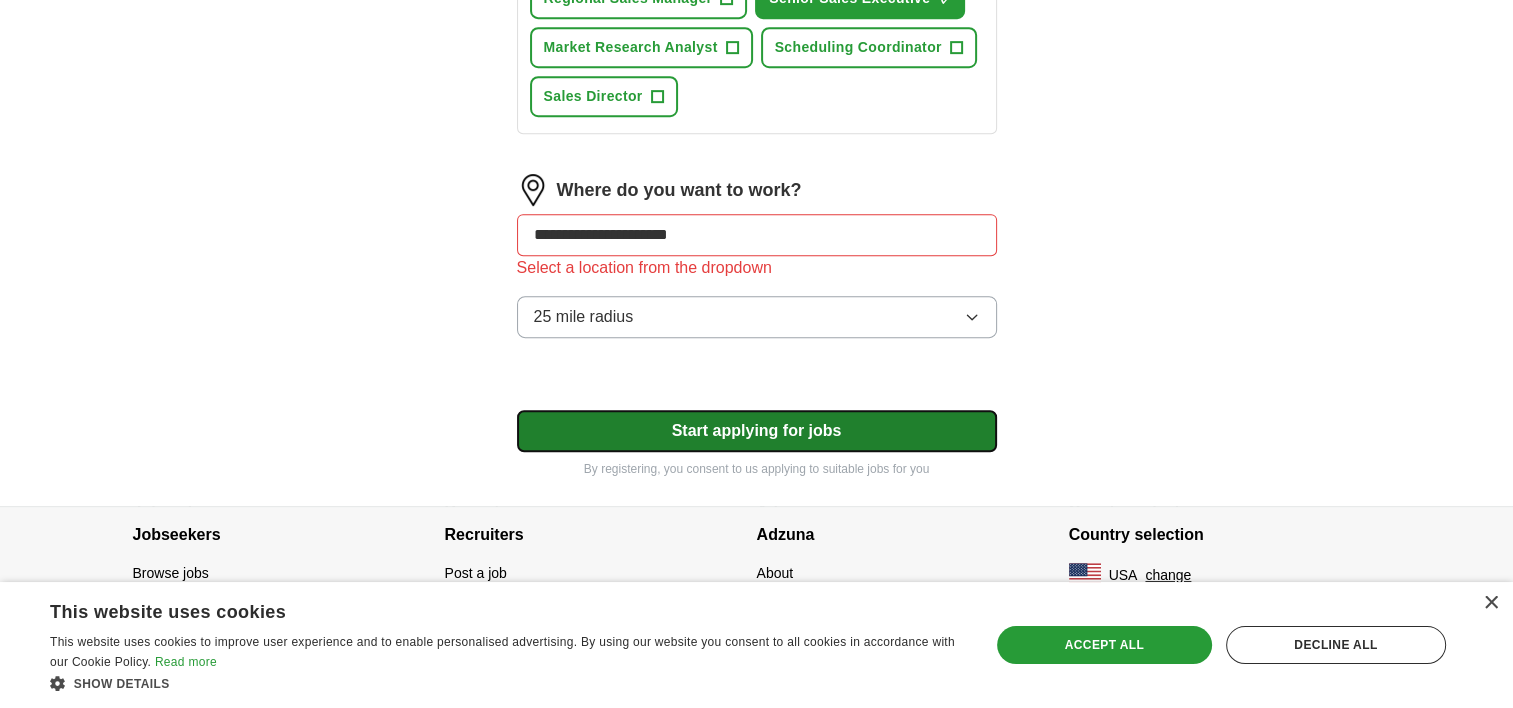 click on "**********" at bounding box center (757, -111) 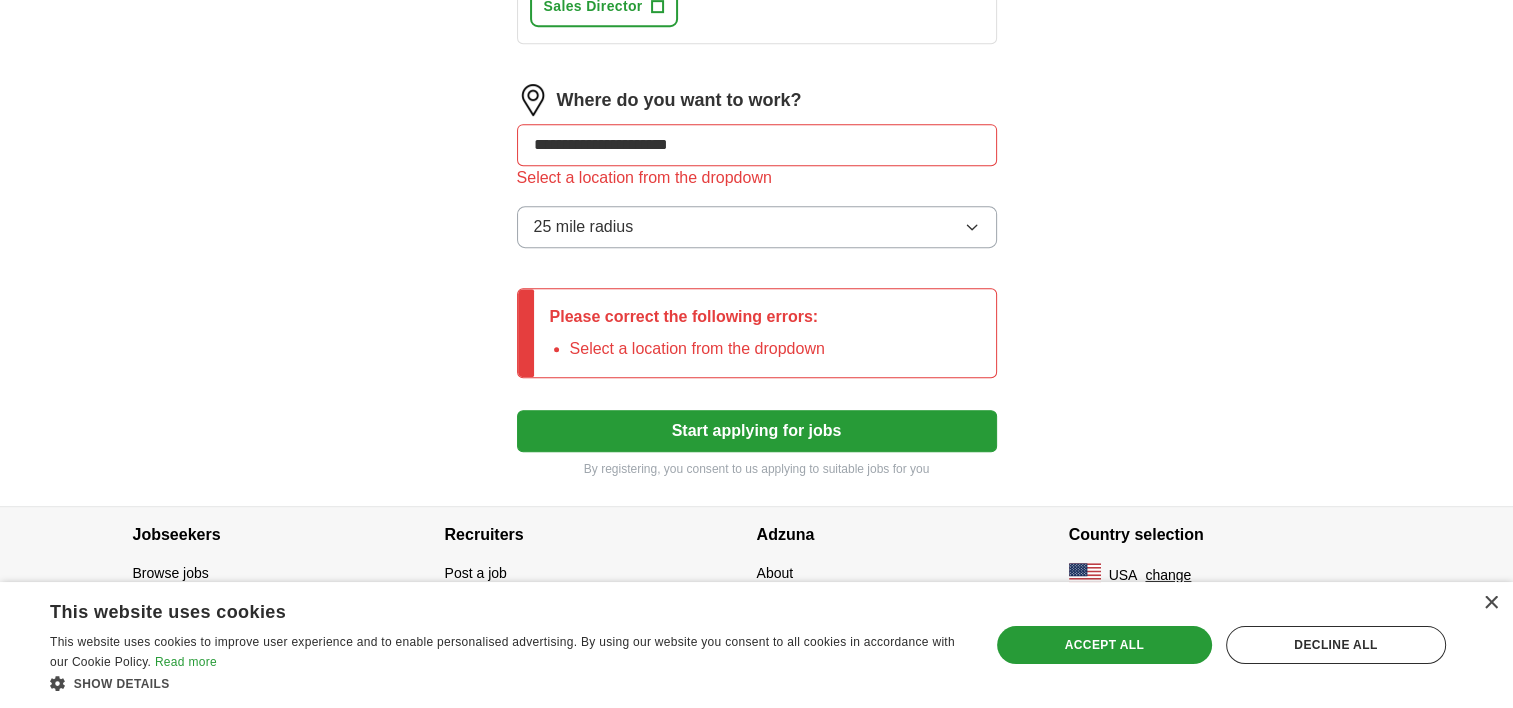 scroll, scrollTop: 1500, scrollLeft: 0, axis: vertical 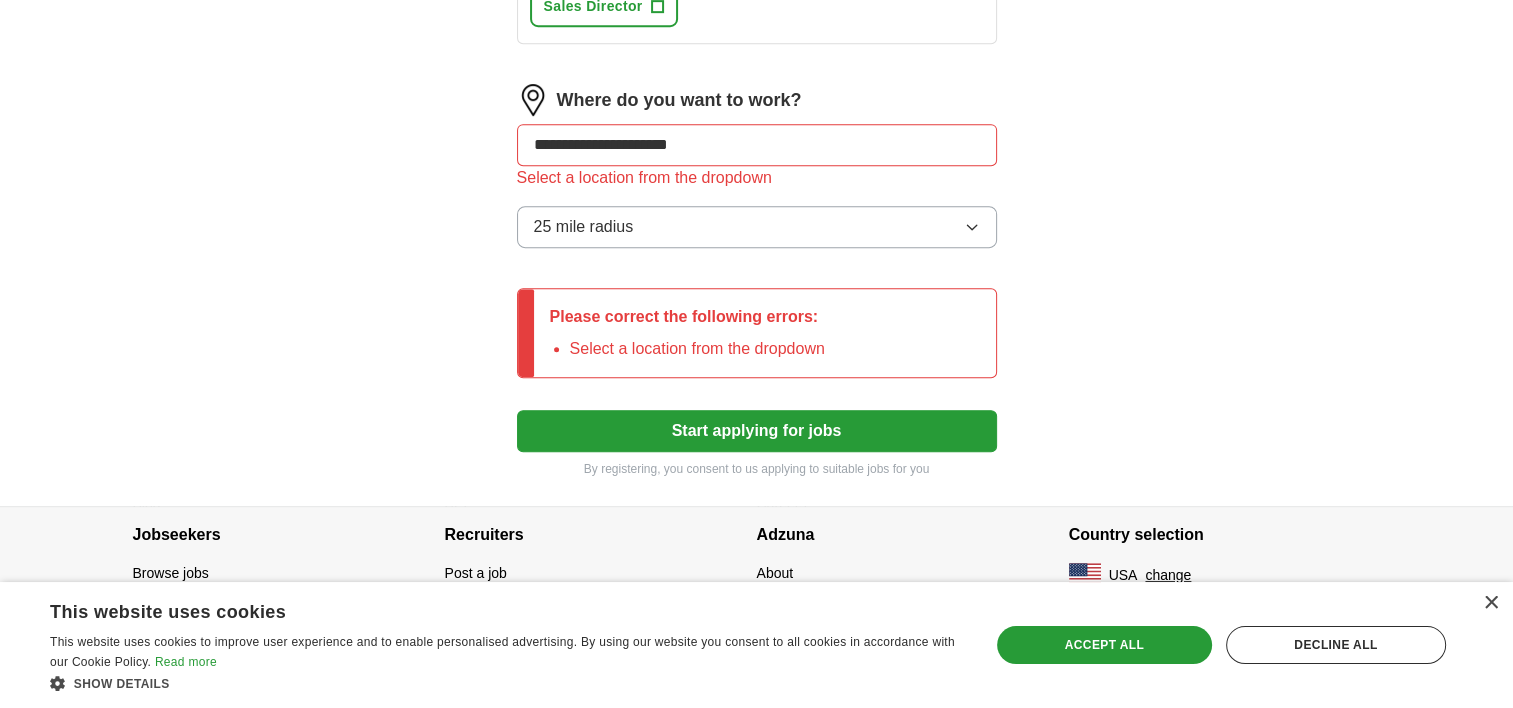 click on "**********" at bounding box center (757, 145) 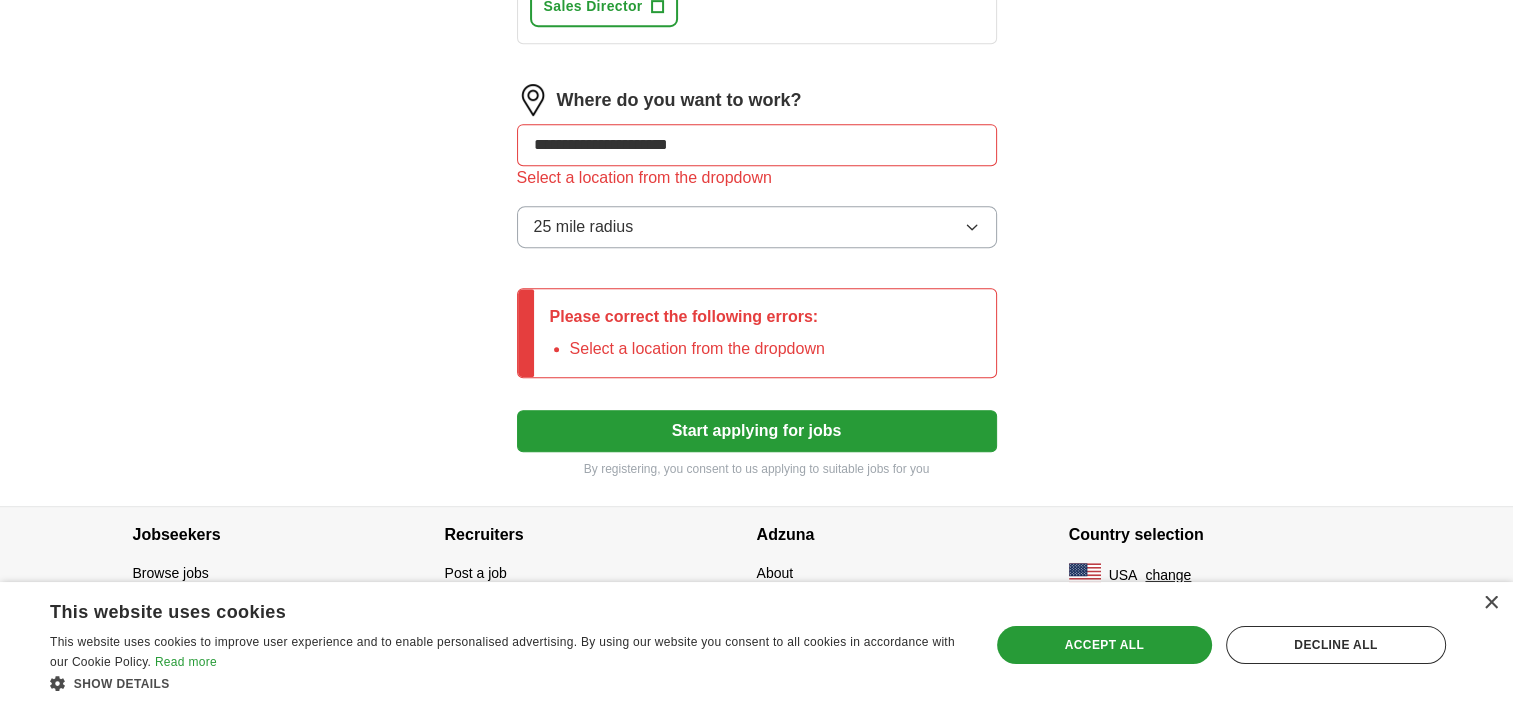 click on "**********" at bounding box center [757, 145] 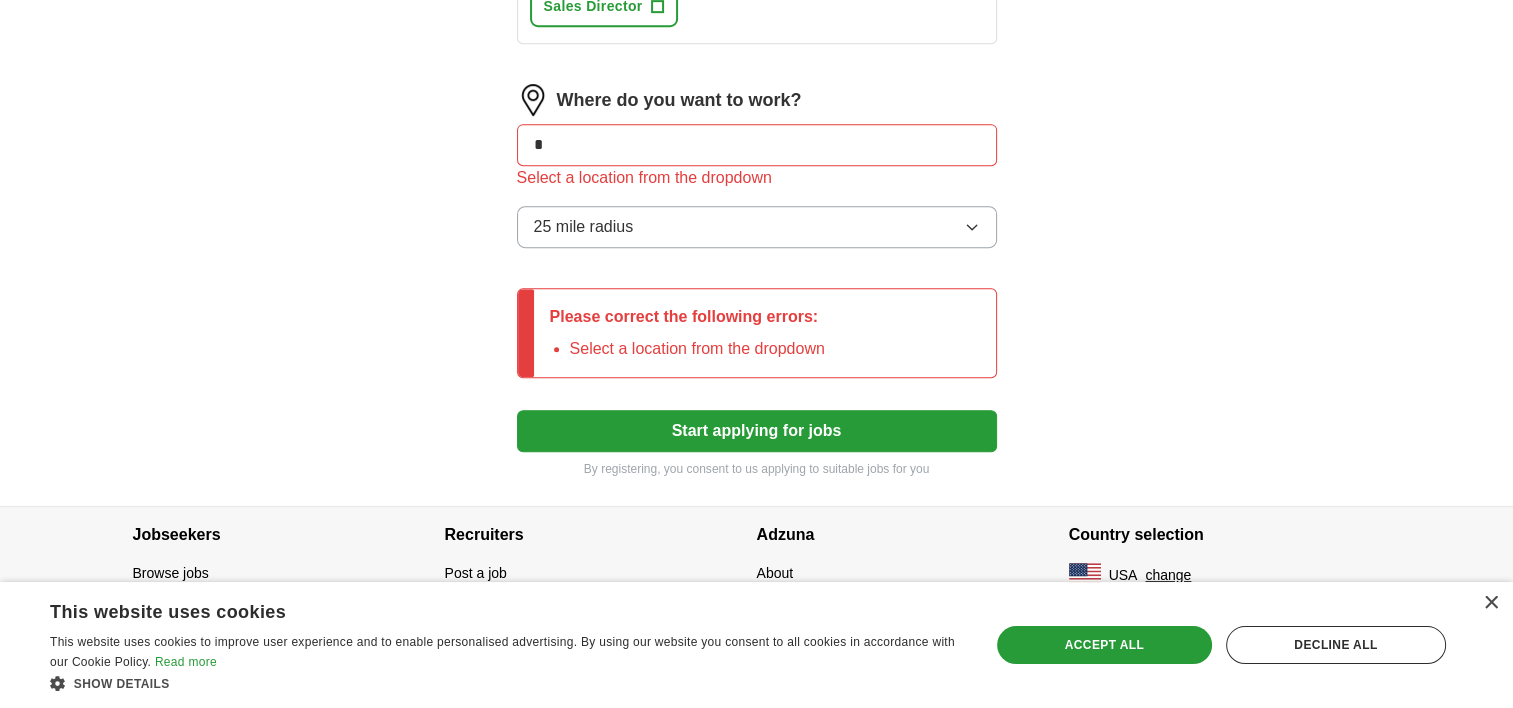 type on "*" 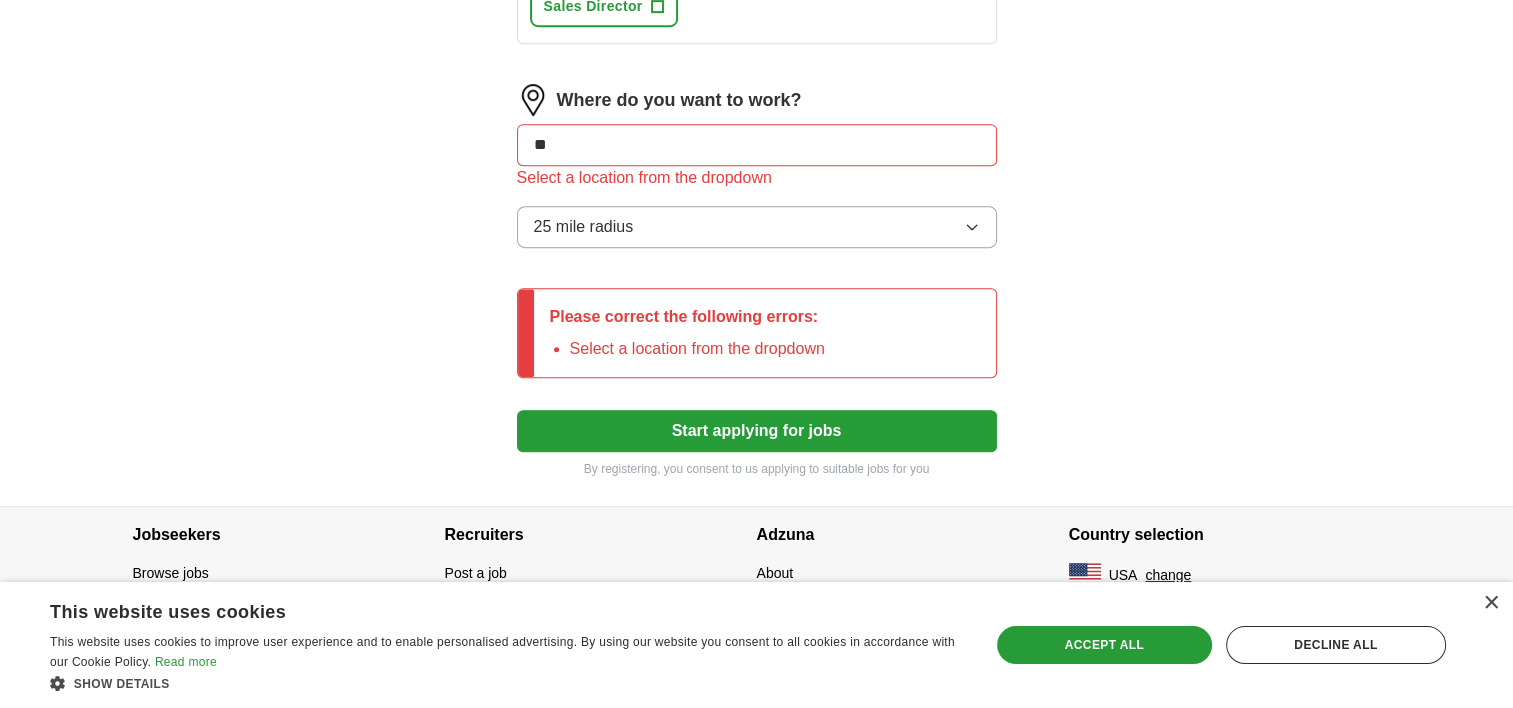 type on "***" 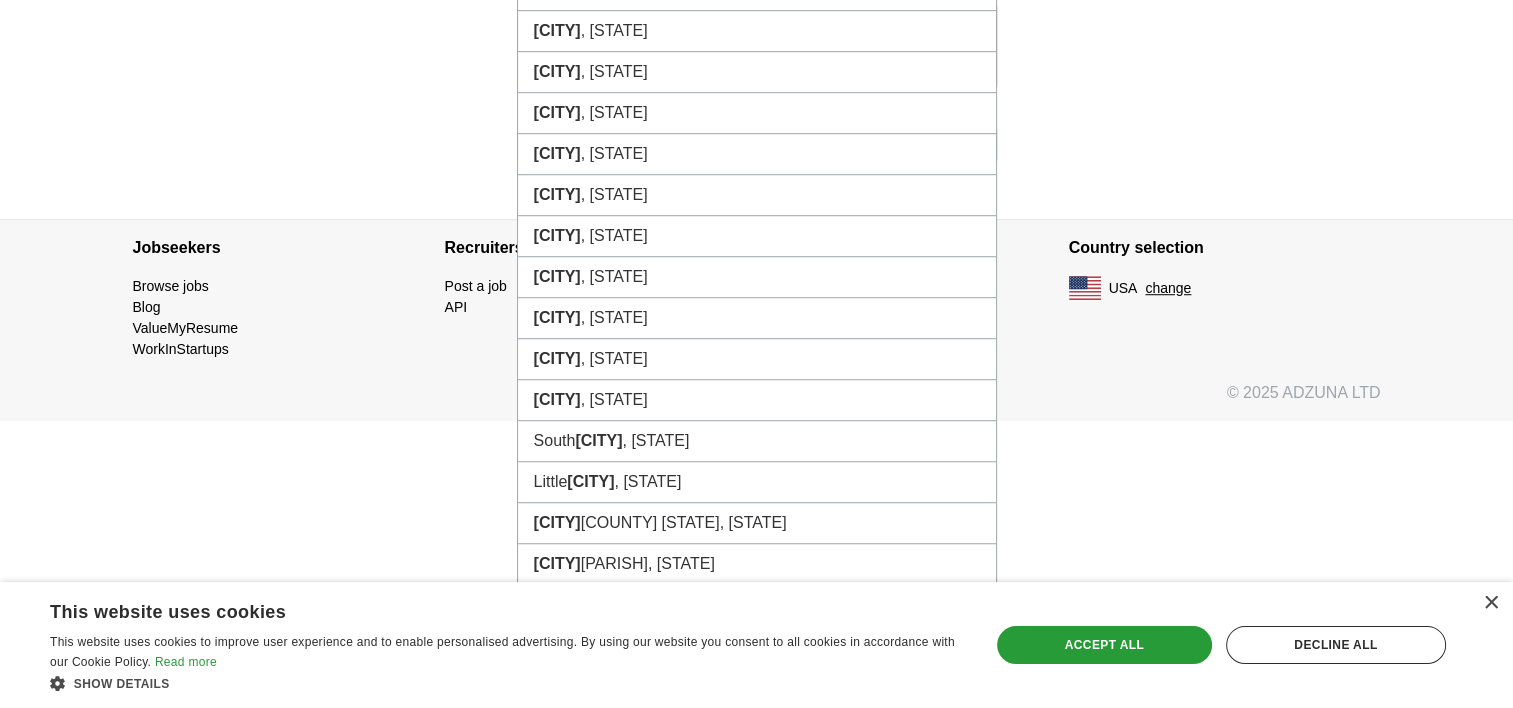 click on "[CITY], [STATE]" at bounding box center (757, -92) 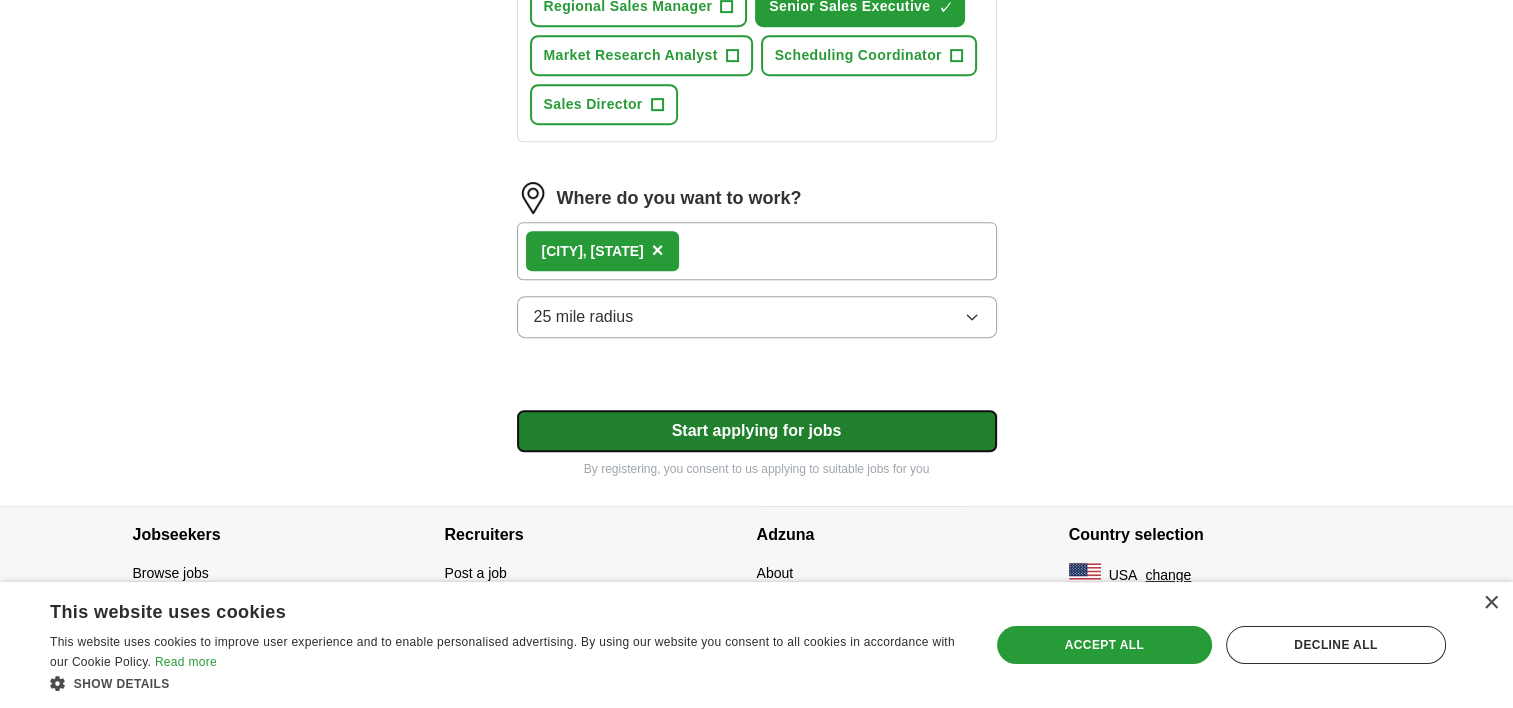 click on "Start applying for jobs" at bounding box center (757, 431) 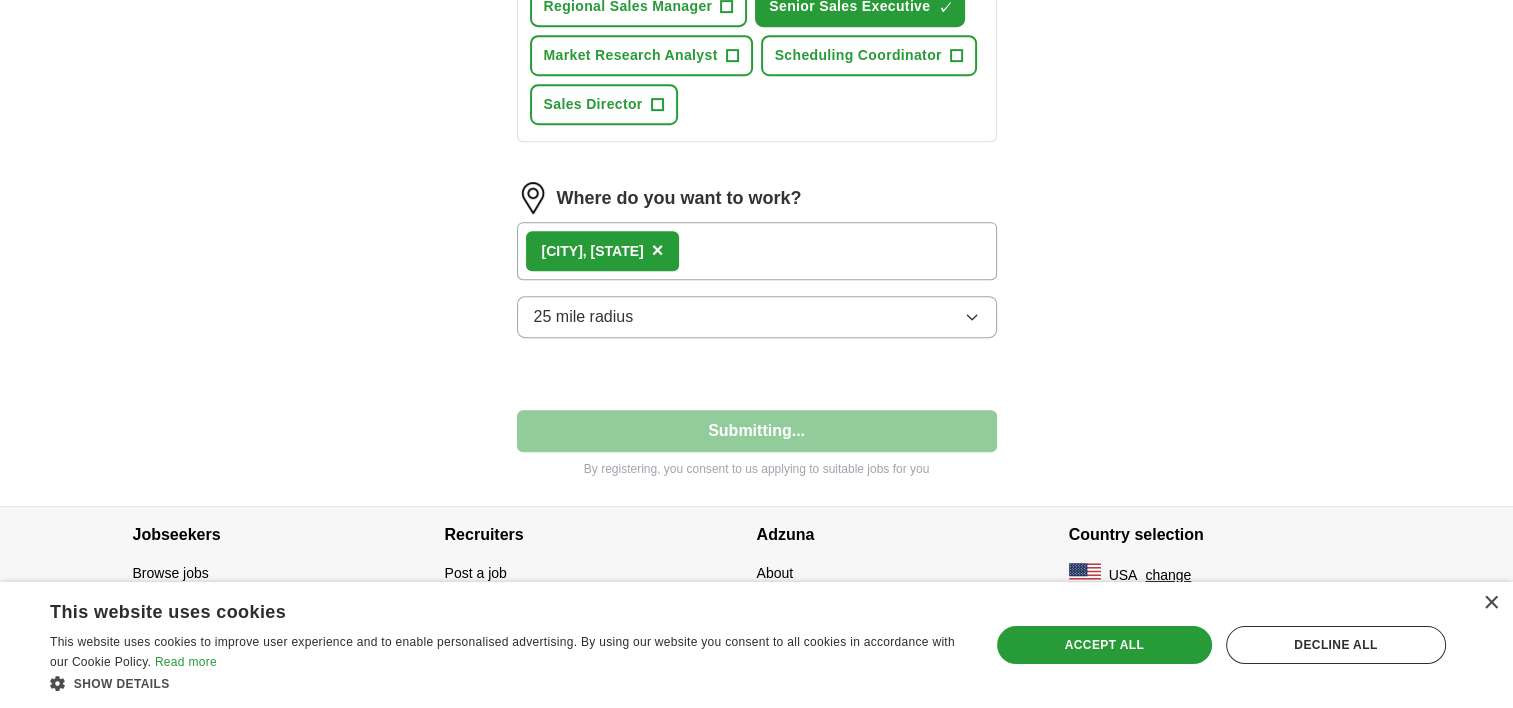 select on "**" 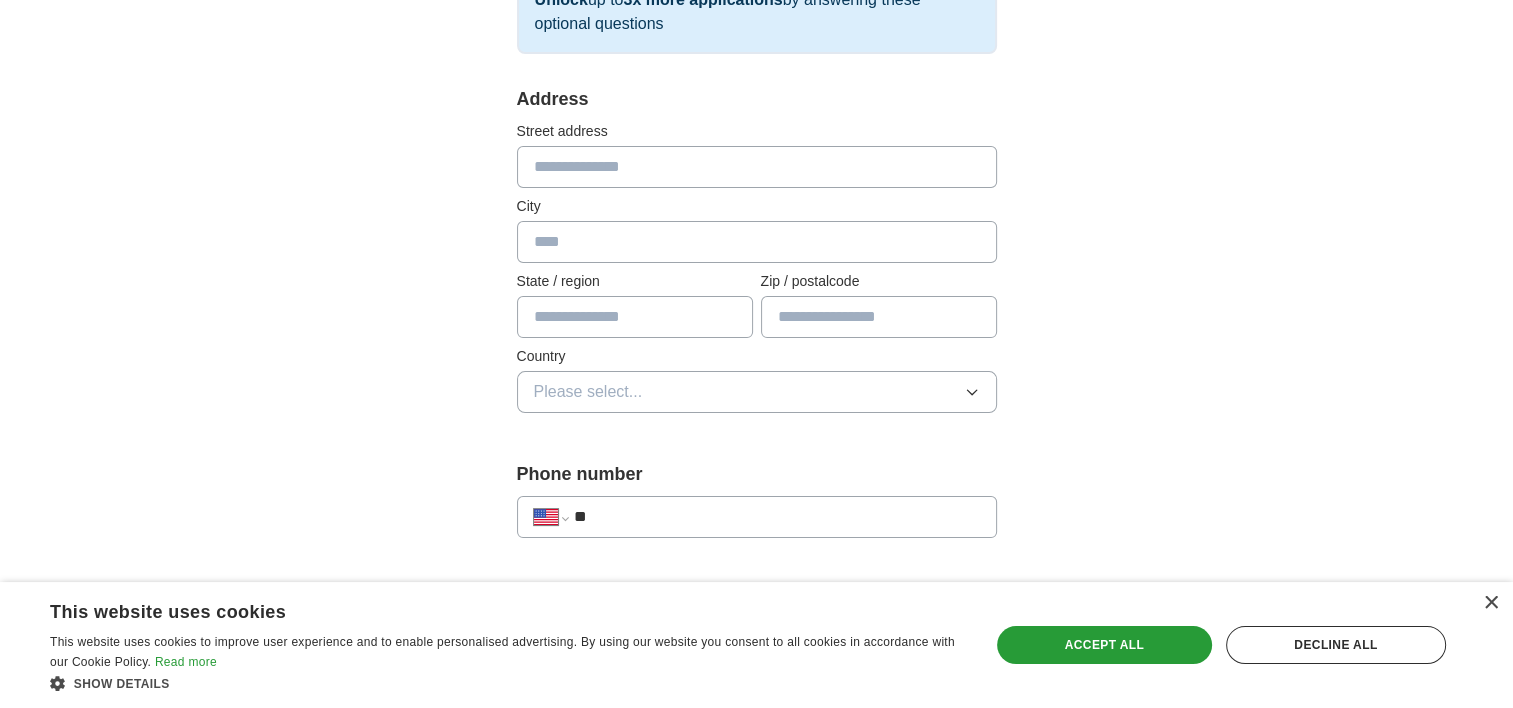scroll, scrollTop: 400, scrollLeft: 0, axis: vertical 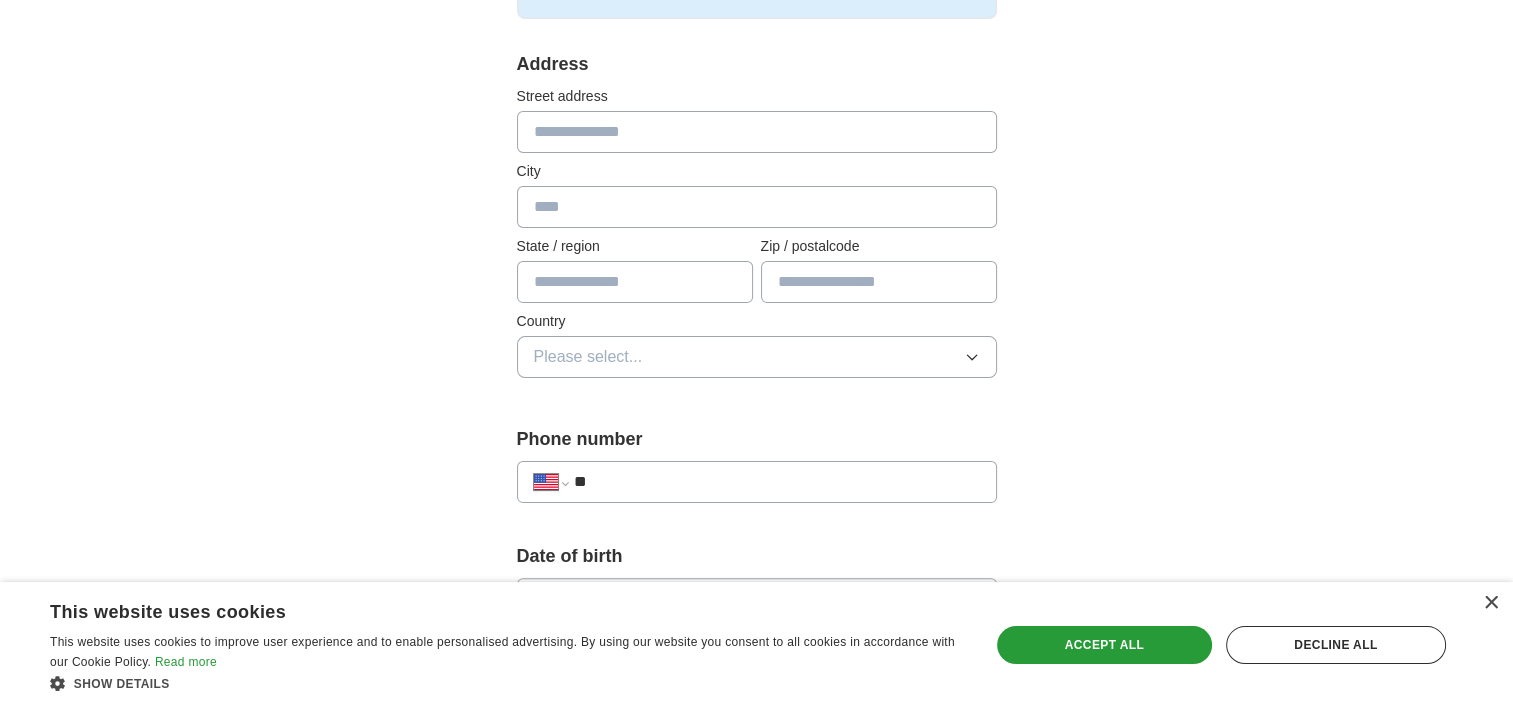 click at bounding box center [757, 132] 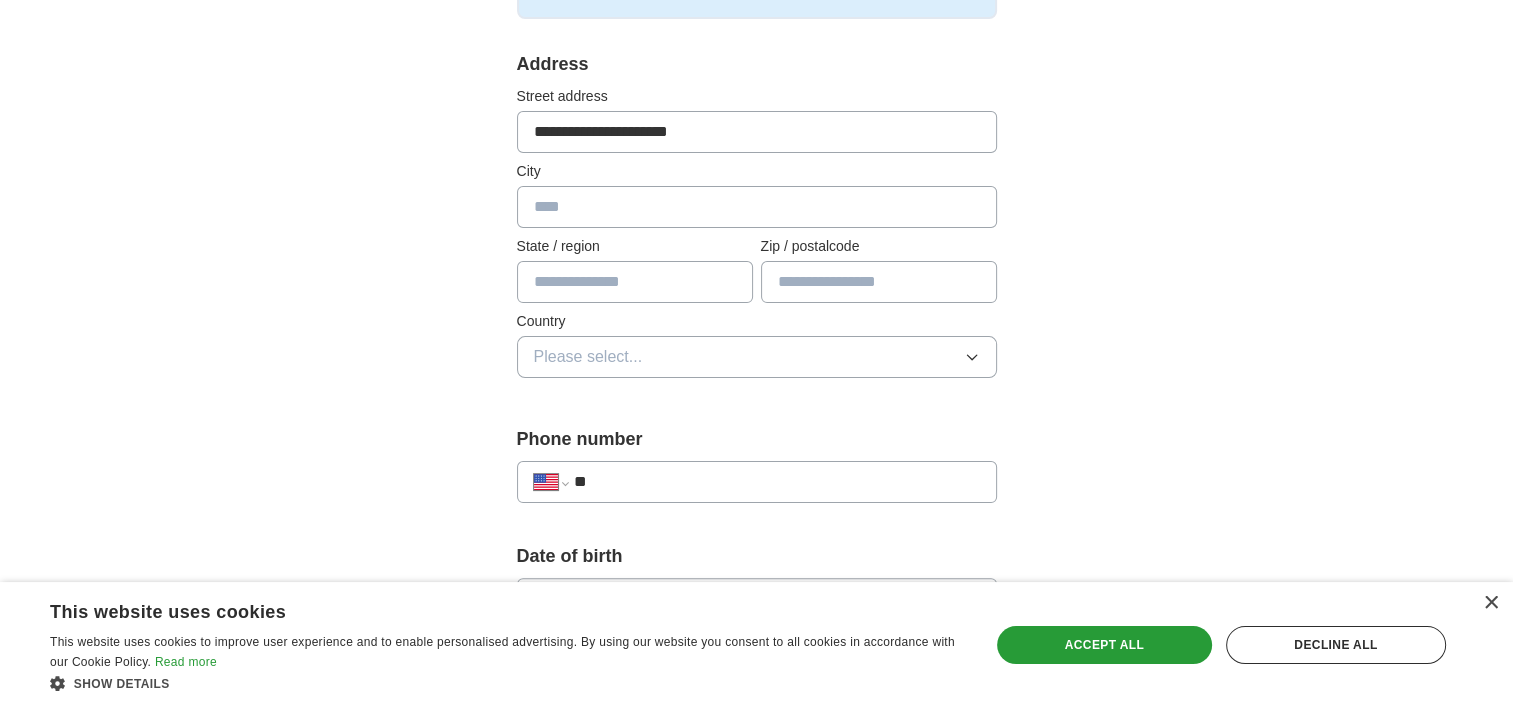 type on "*******" 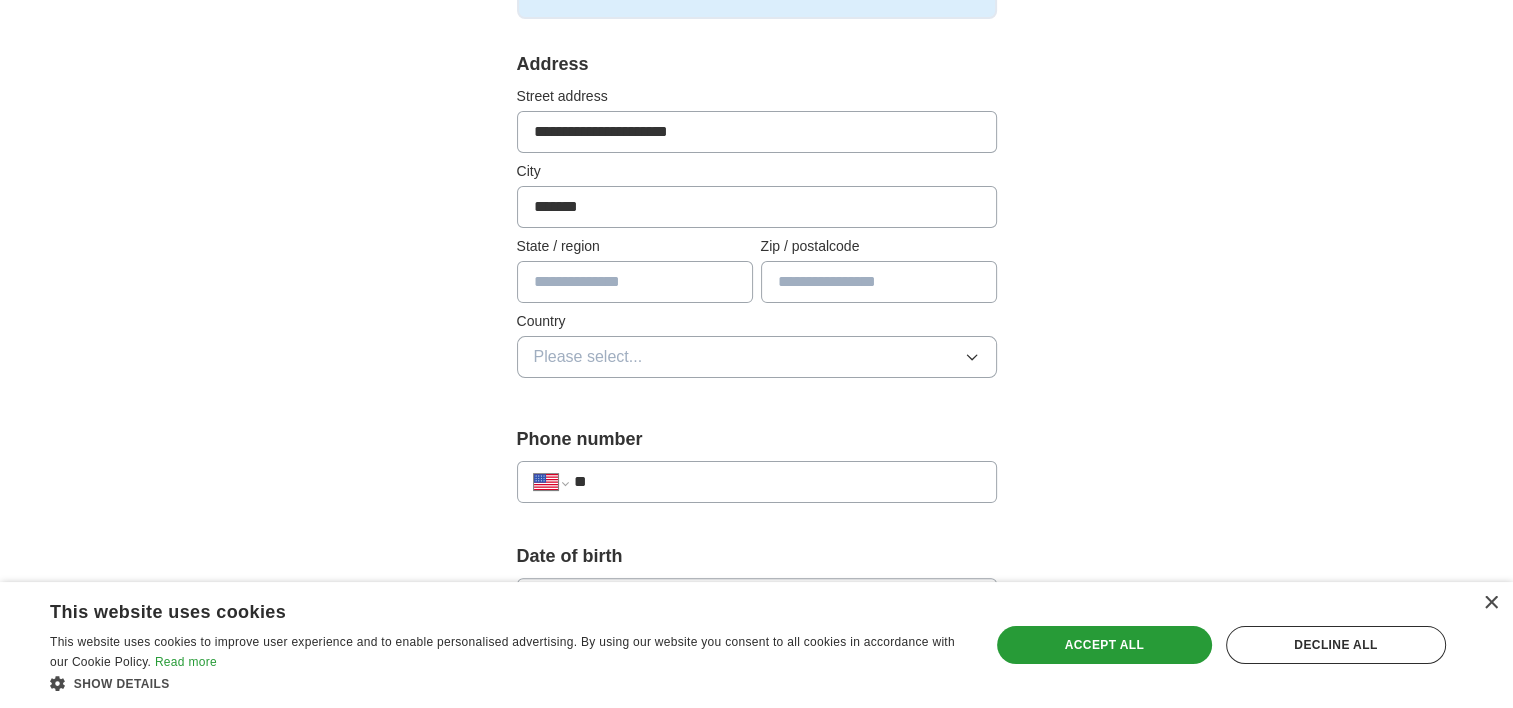 type on "**" 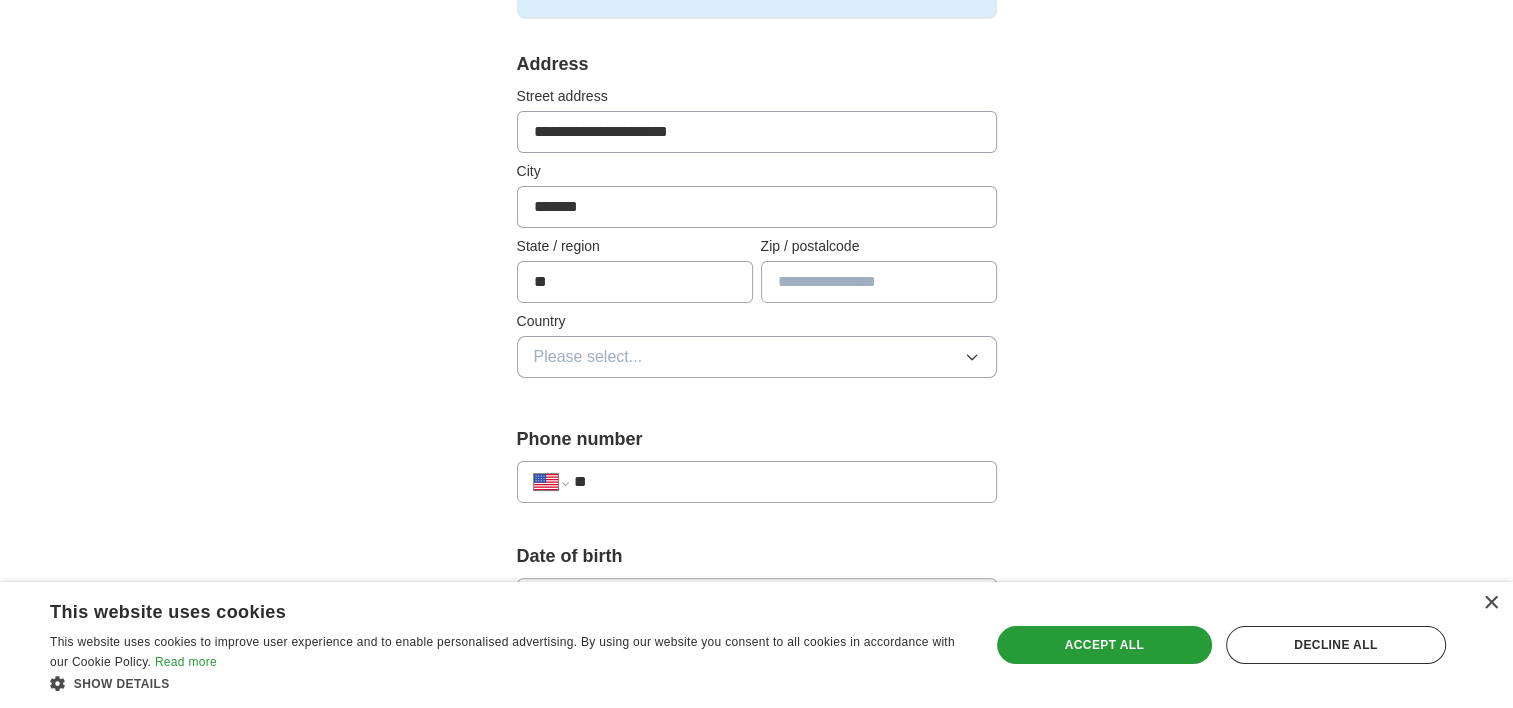 type on "*****" 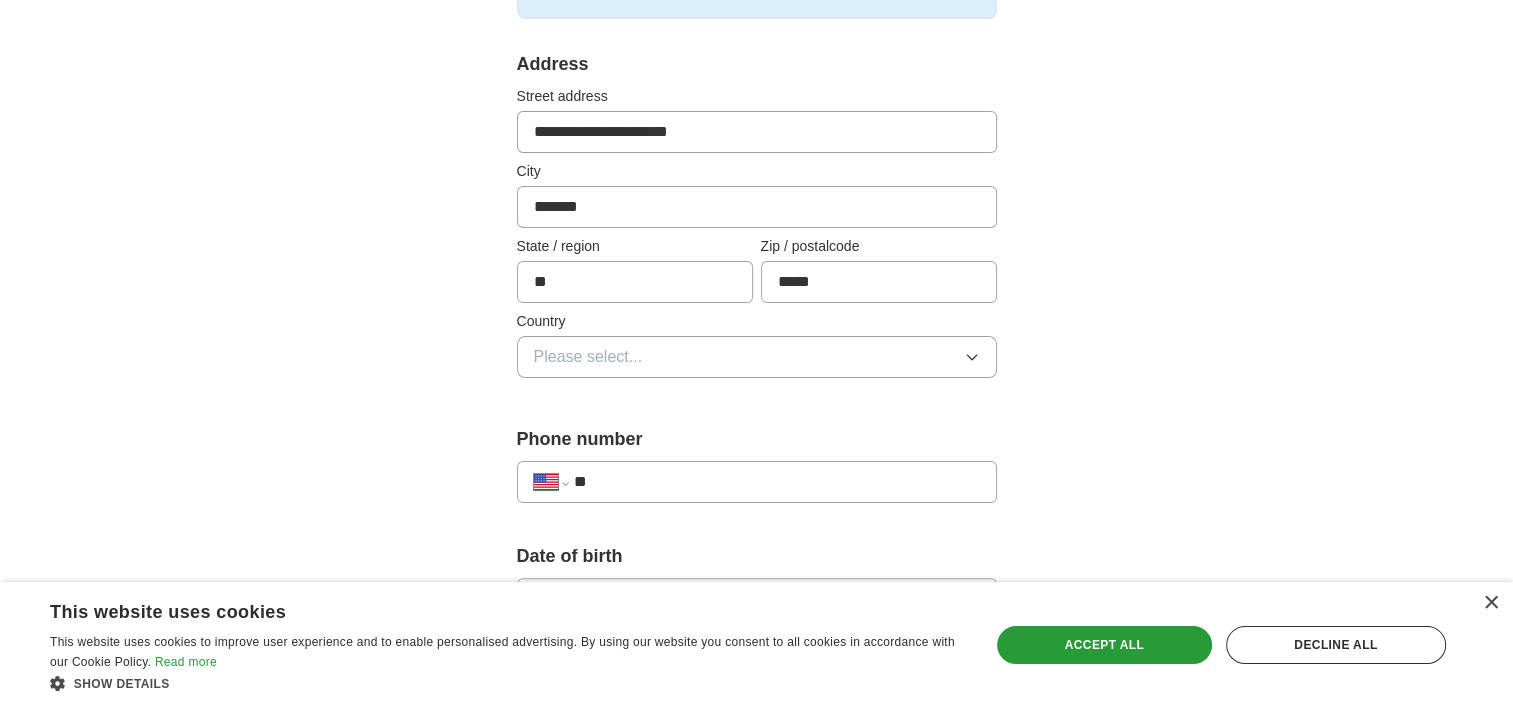 click on "**********" at bounding box center (757, 612) 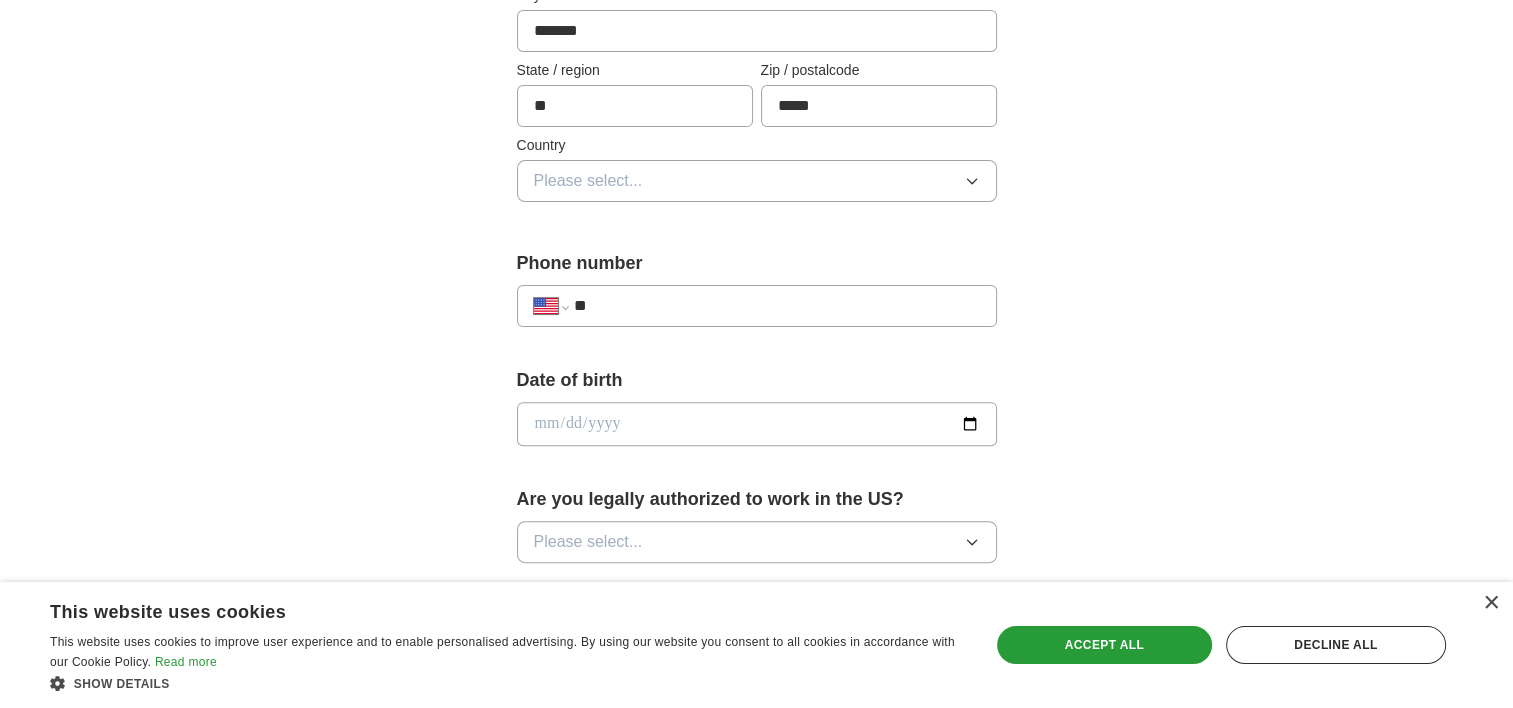 scroll, scrollTop: 700, scrollLeft: 0, axis: vertical 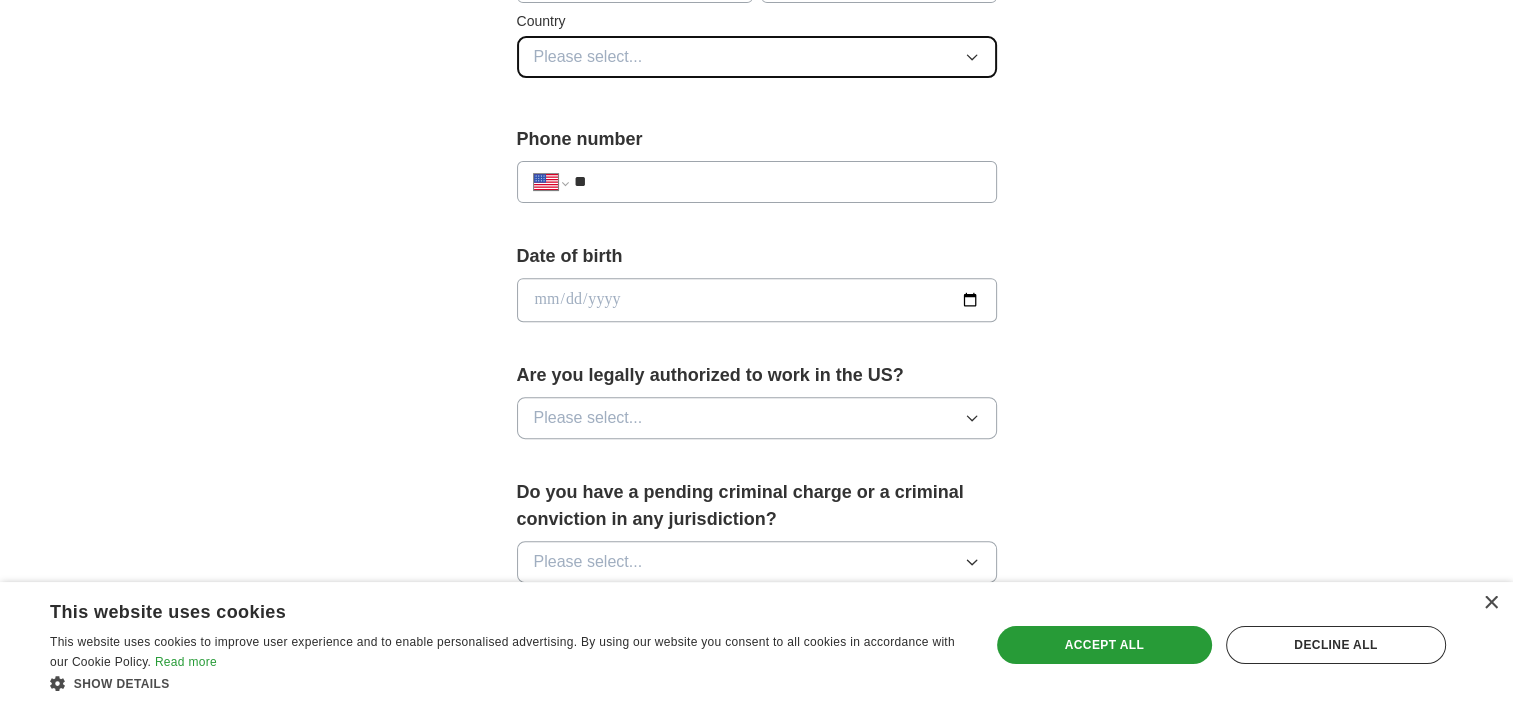 click 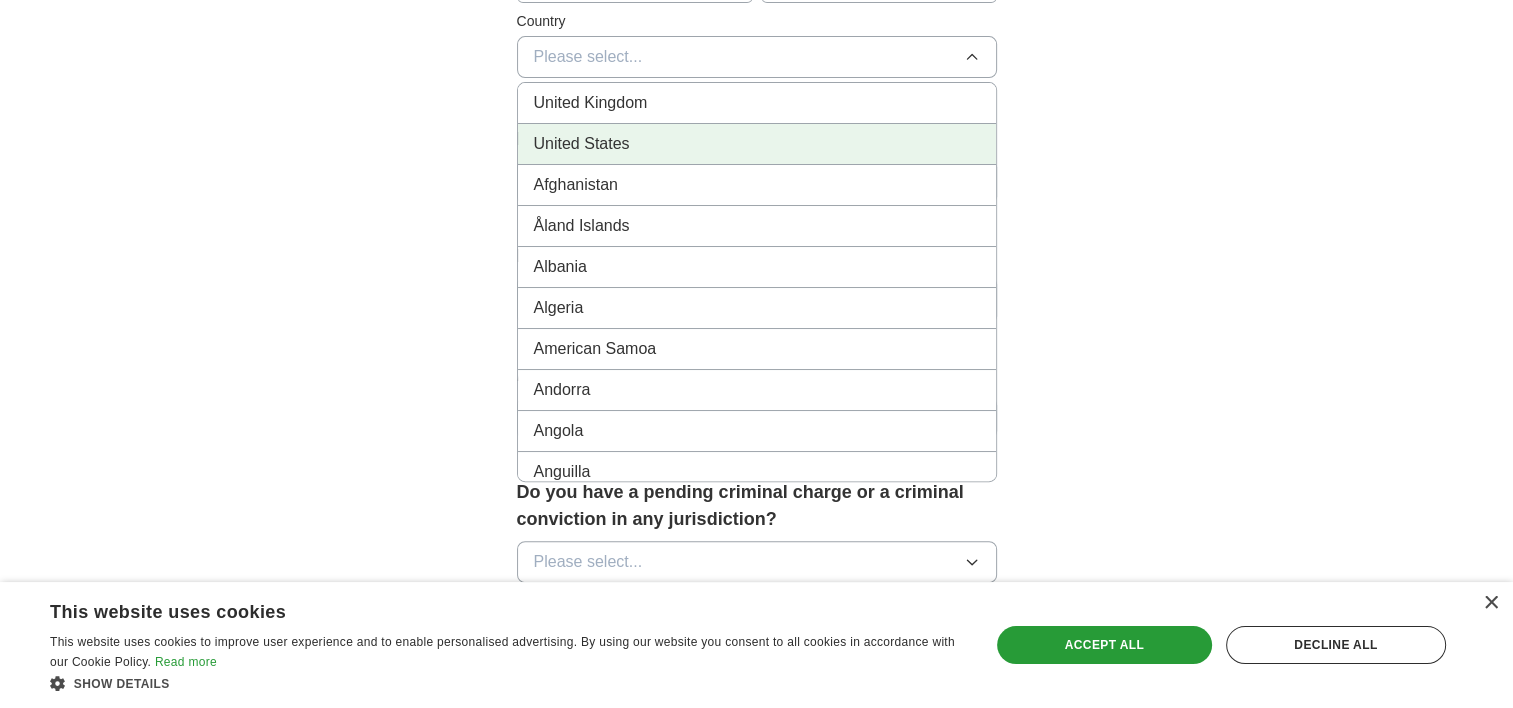 click on "United States" at bounding box center [757, 144] 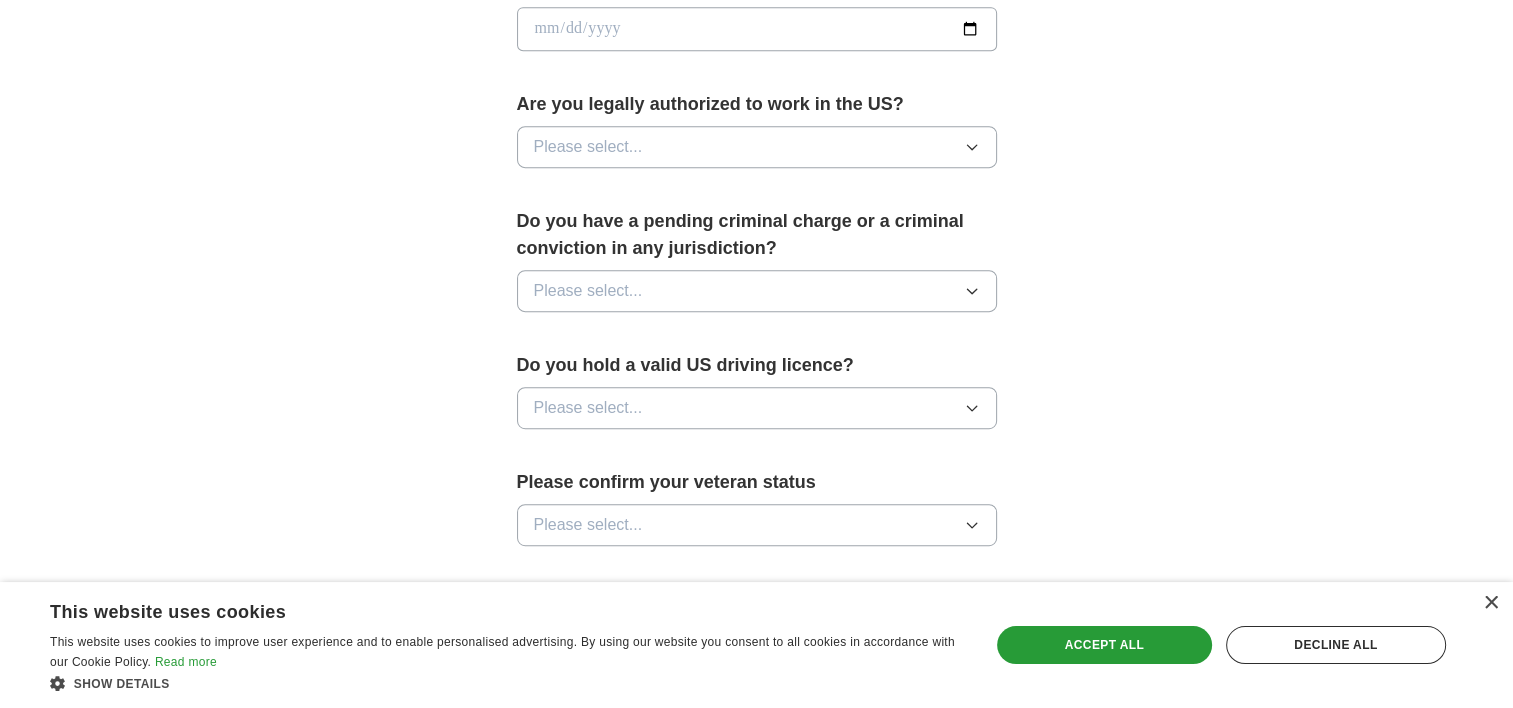 scroll, scrollTop: 1000, scrollLeft: 0, axis: vertical 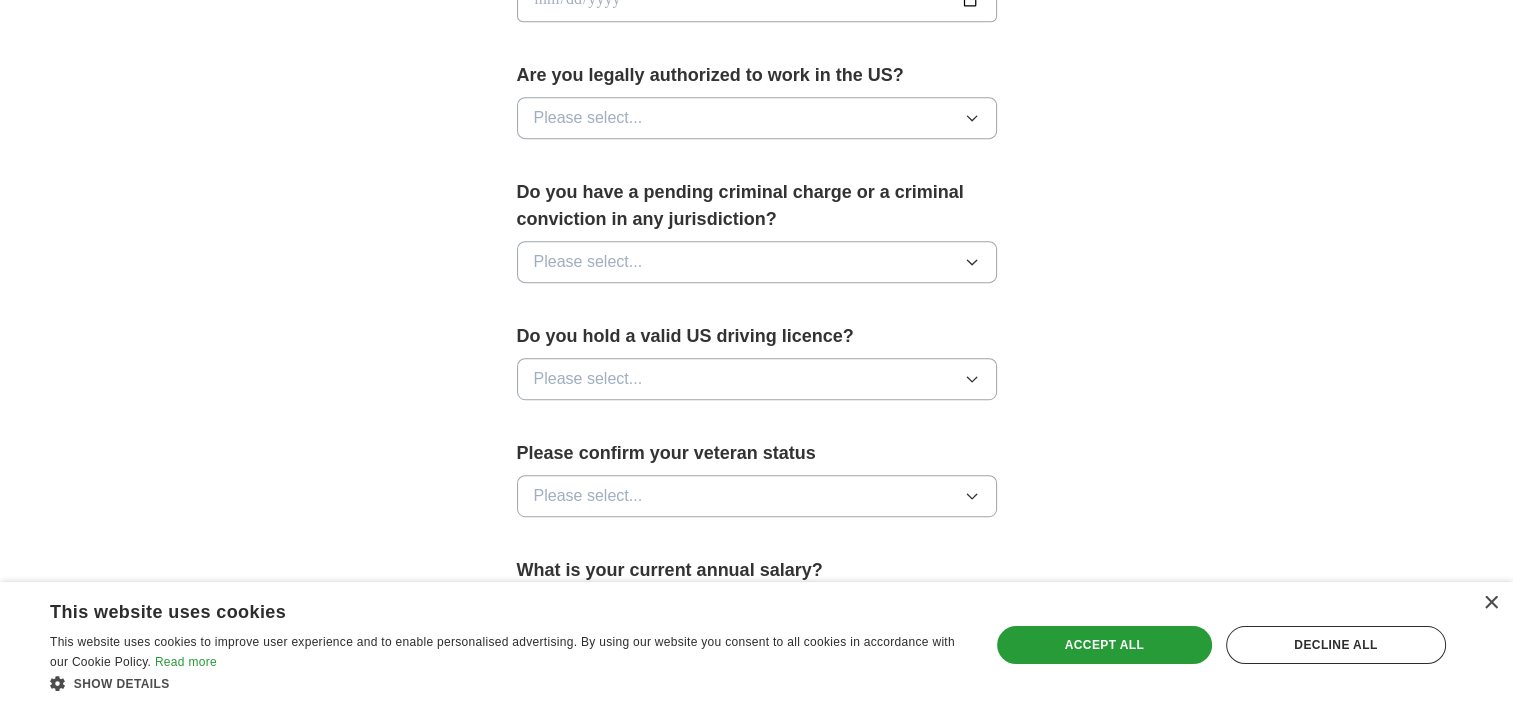 click on "**" at bounding box center (776, -118) 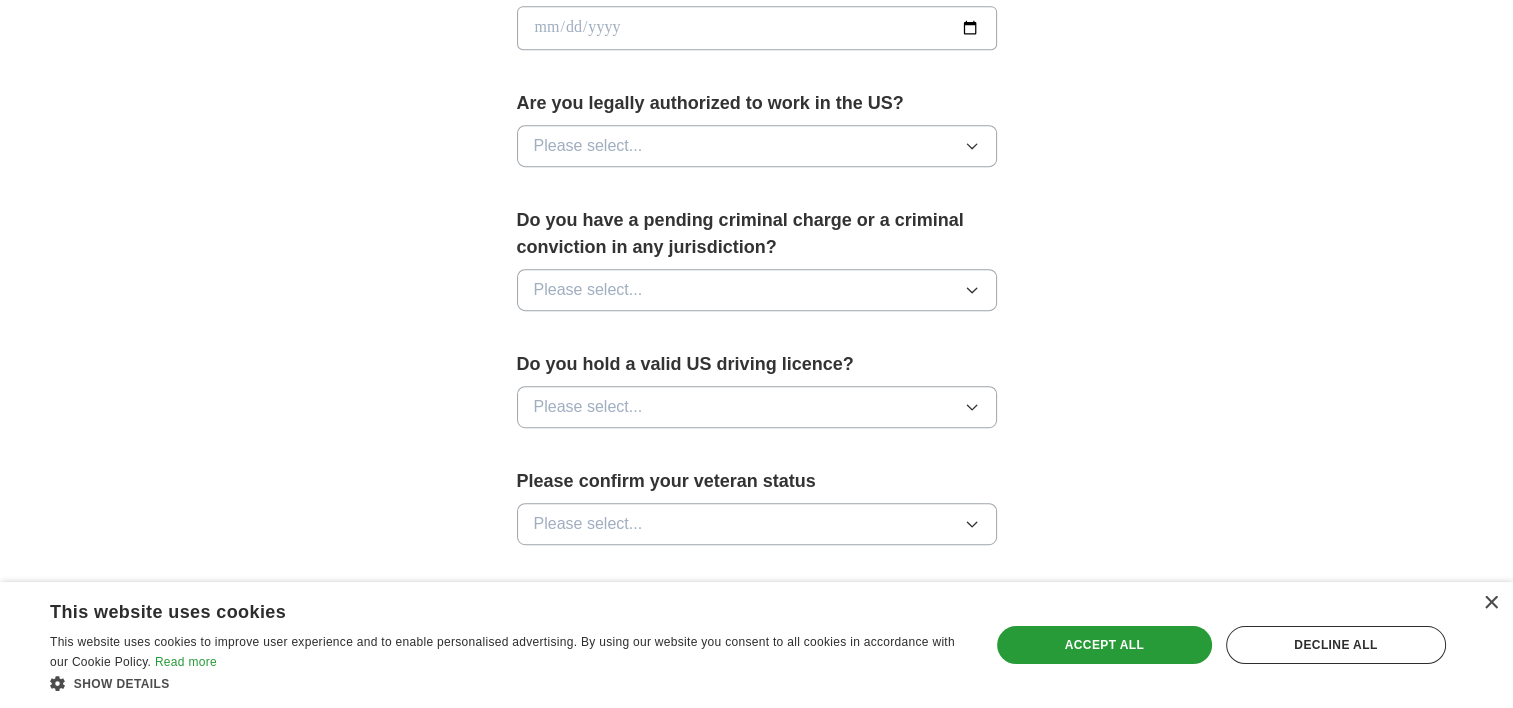 select on "**" 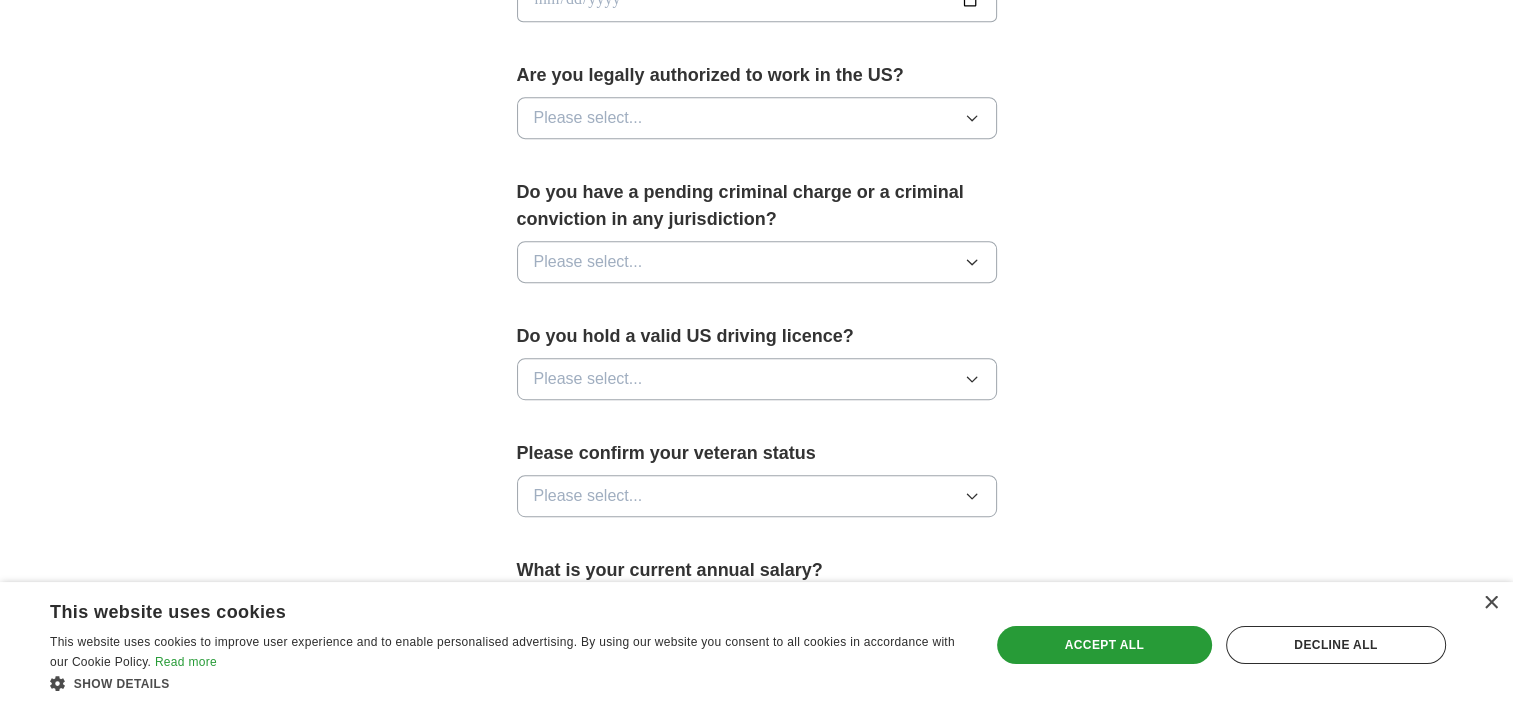 type on "**" 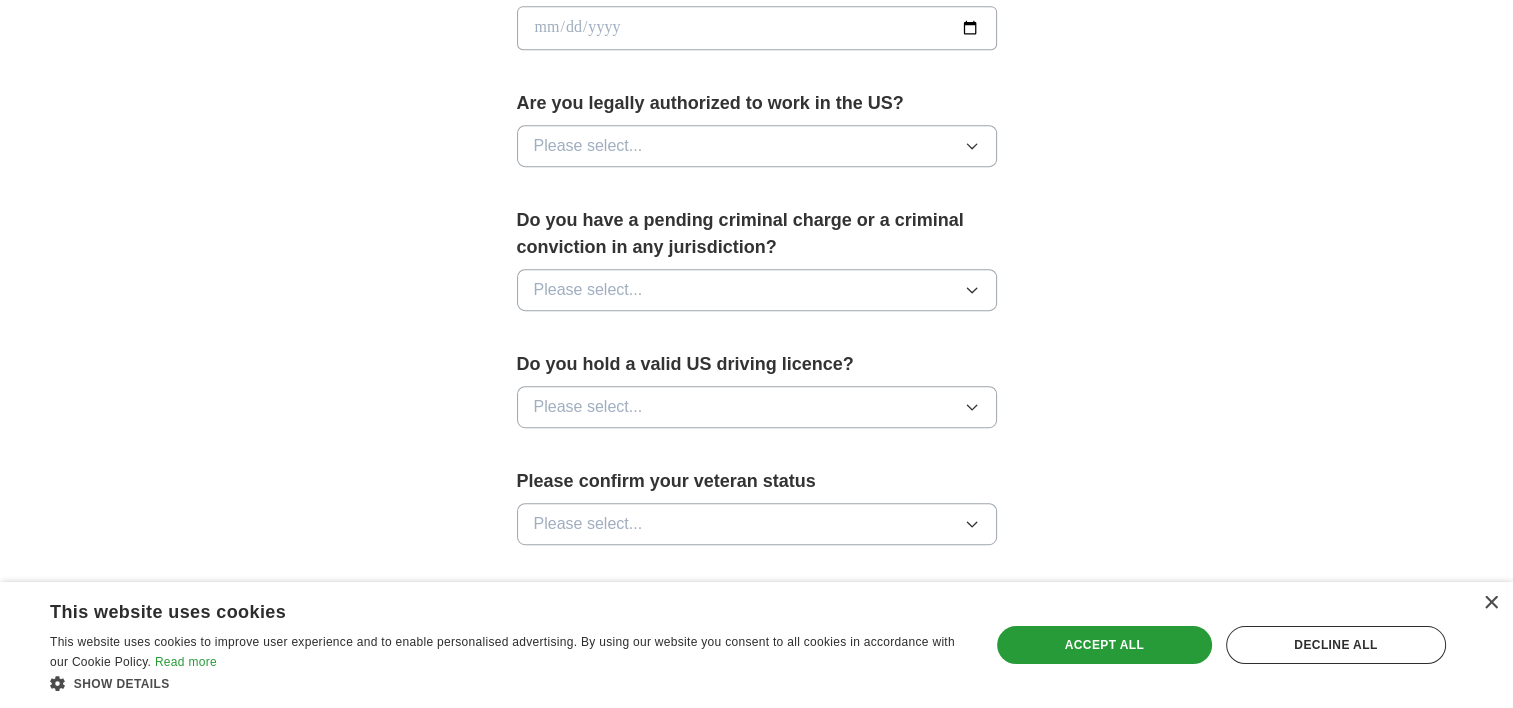 select on "**" 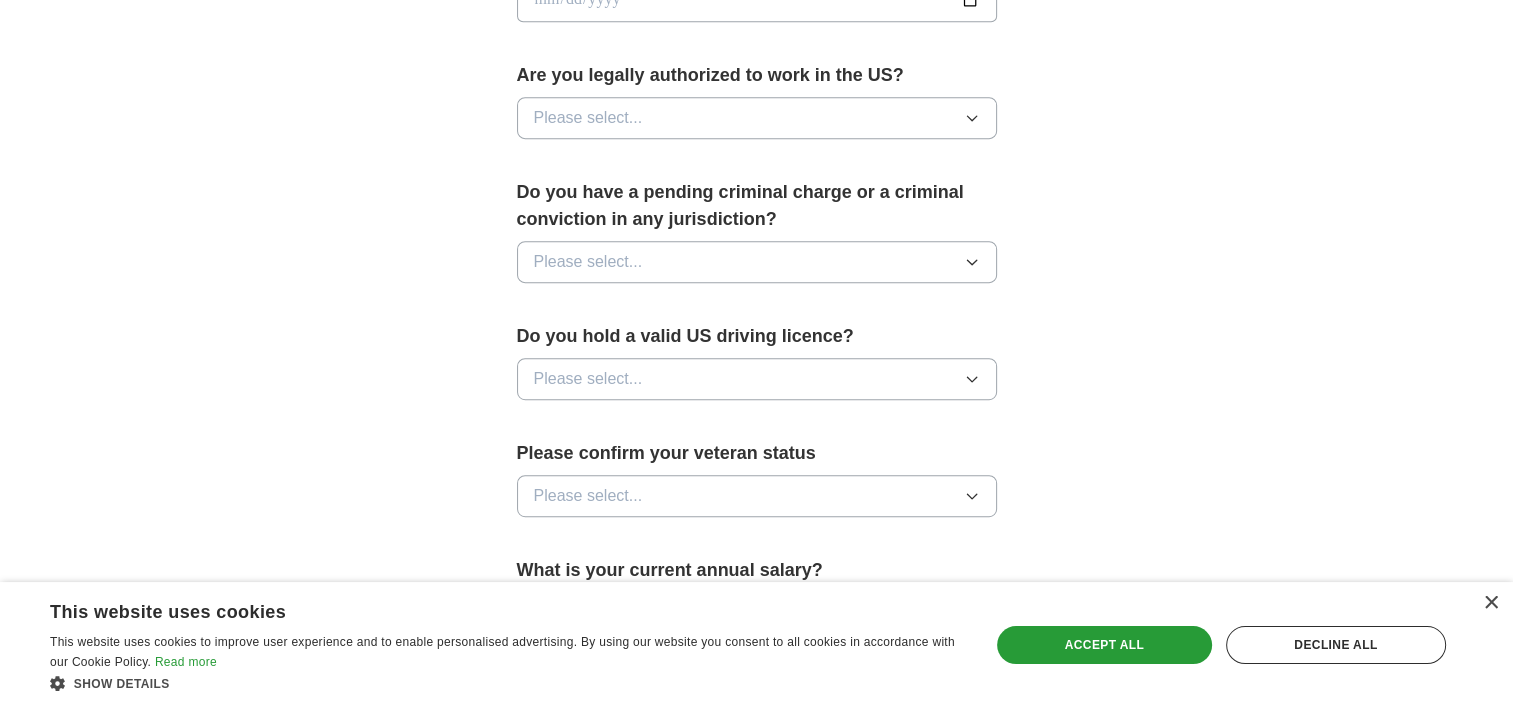 type on "**" 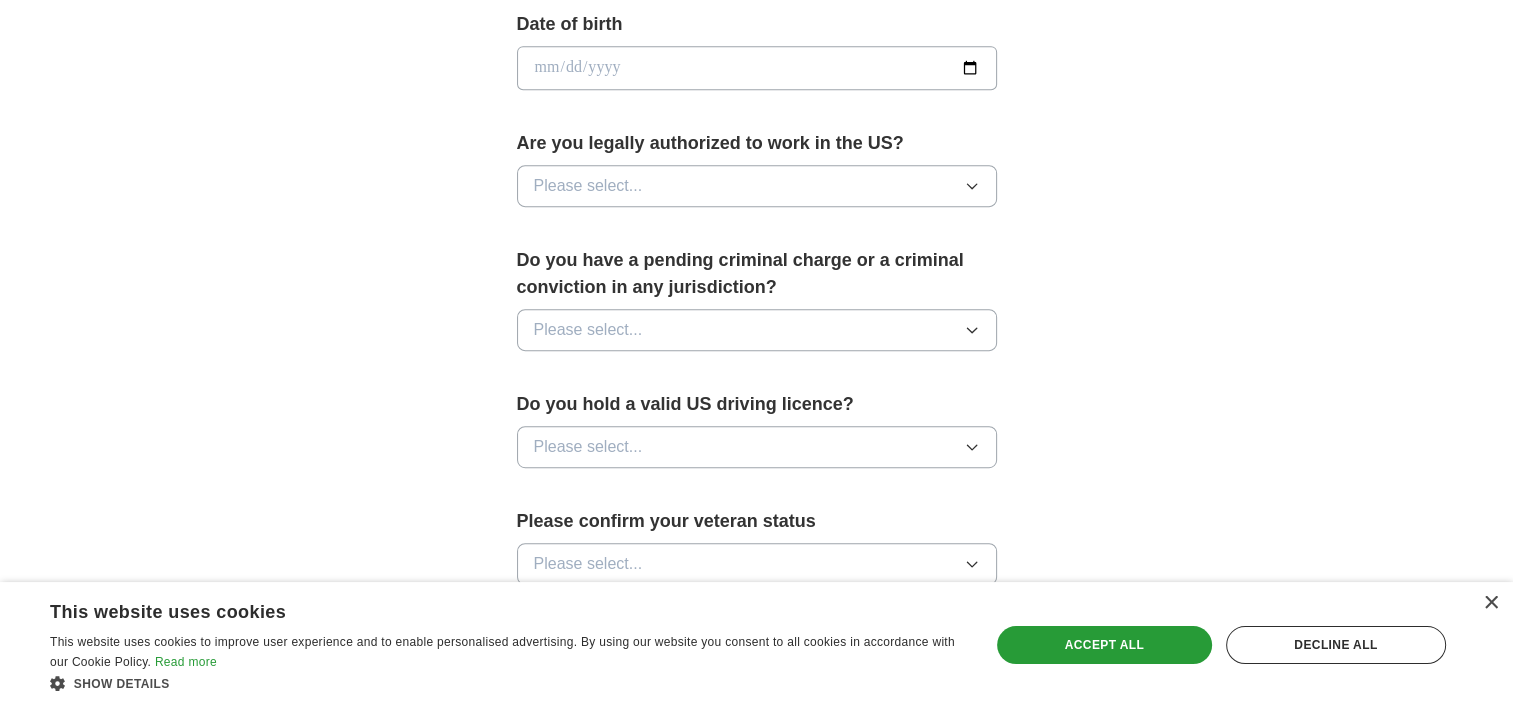 scroll, scrollTop: 900, scrollLeft: 0, axis: vertical 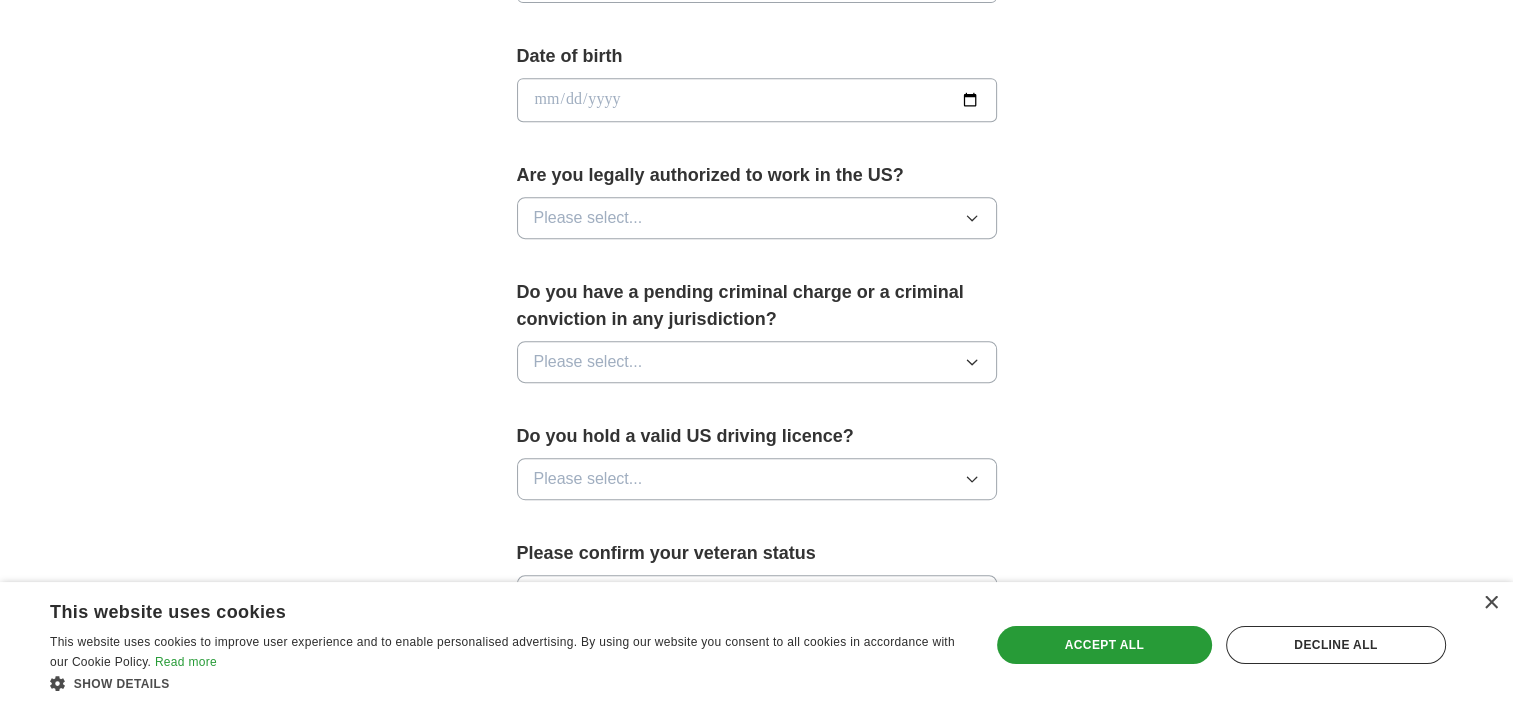 click at bounding box center (757, 100) 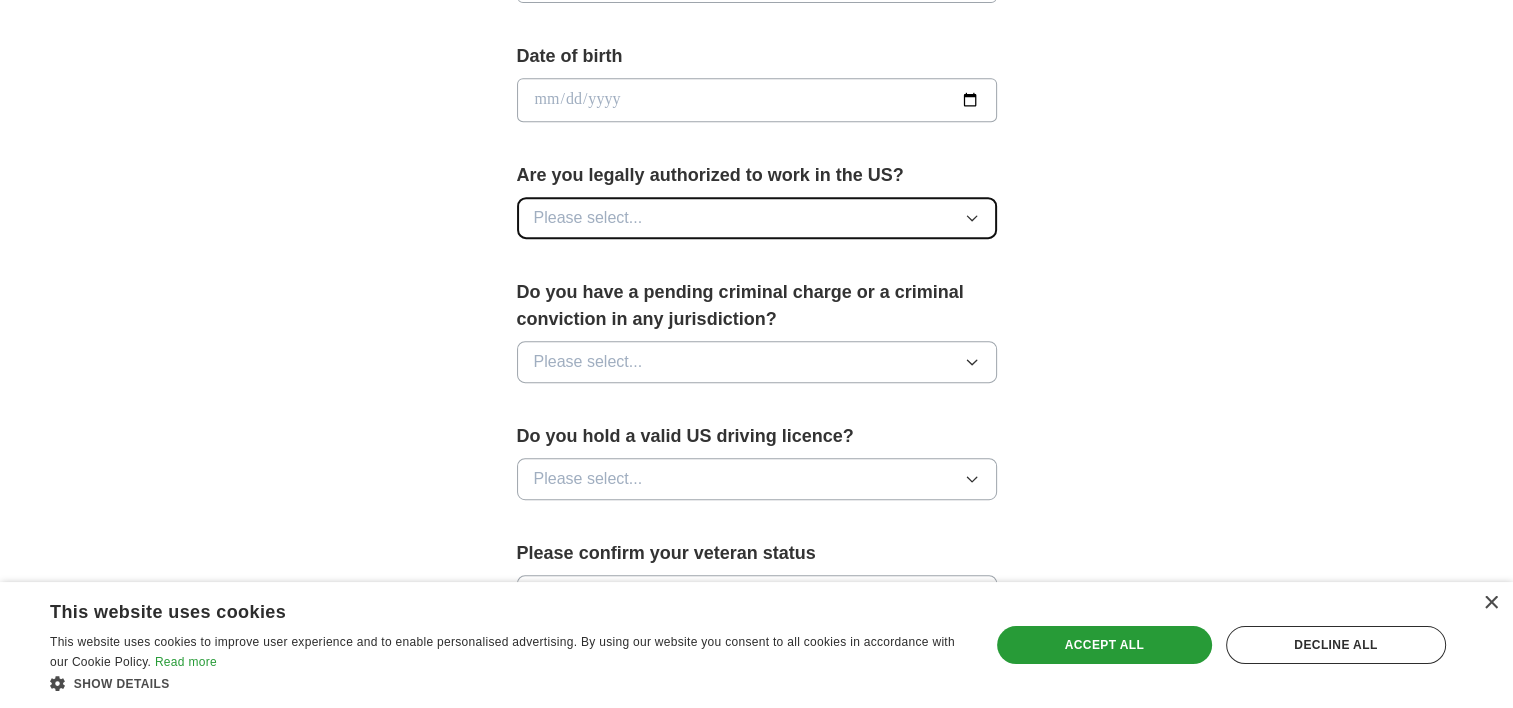 click 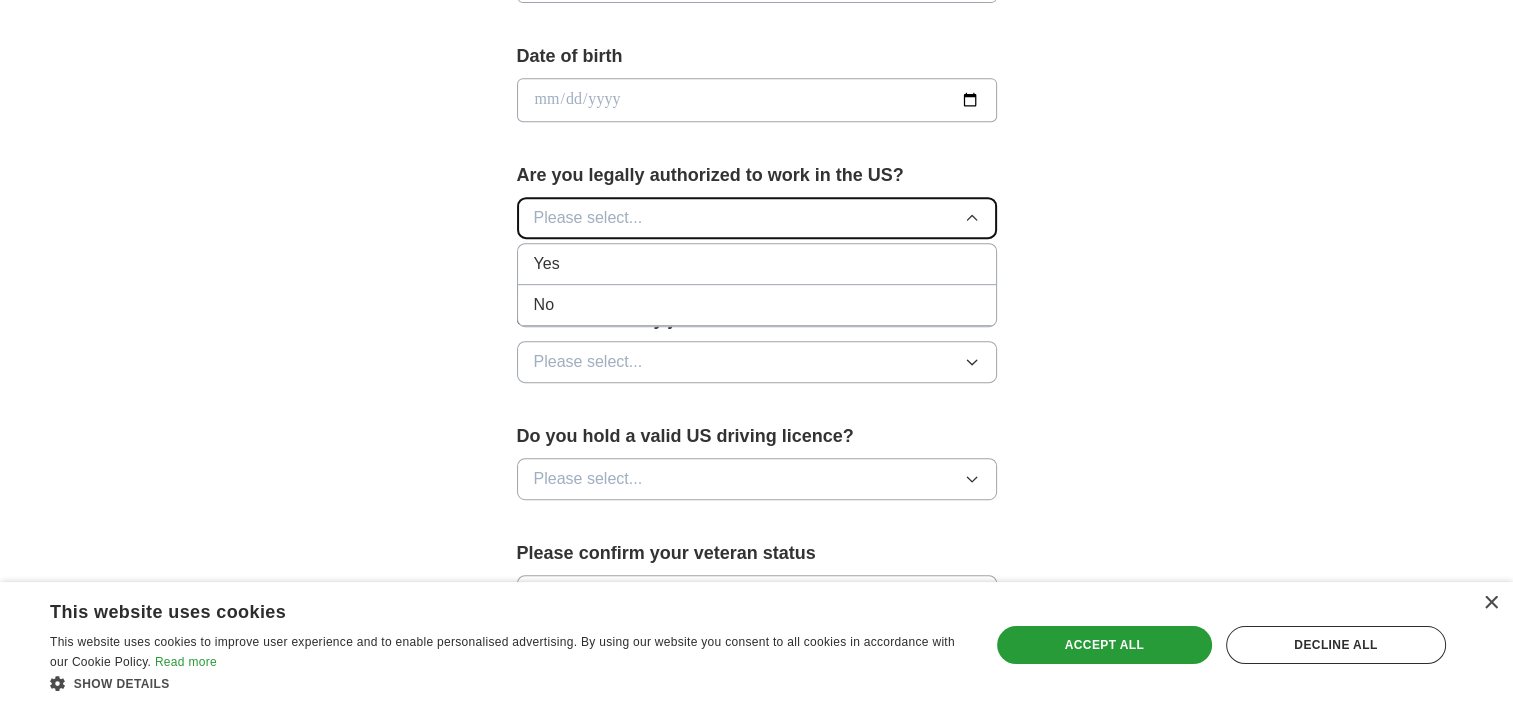 click 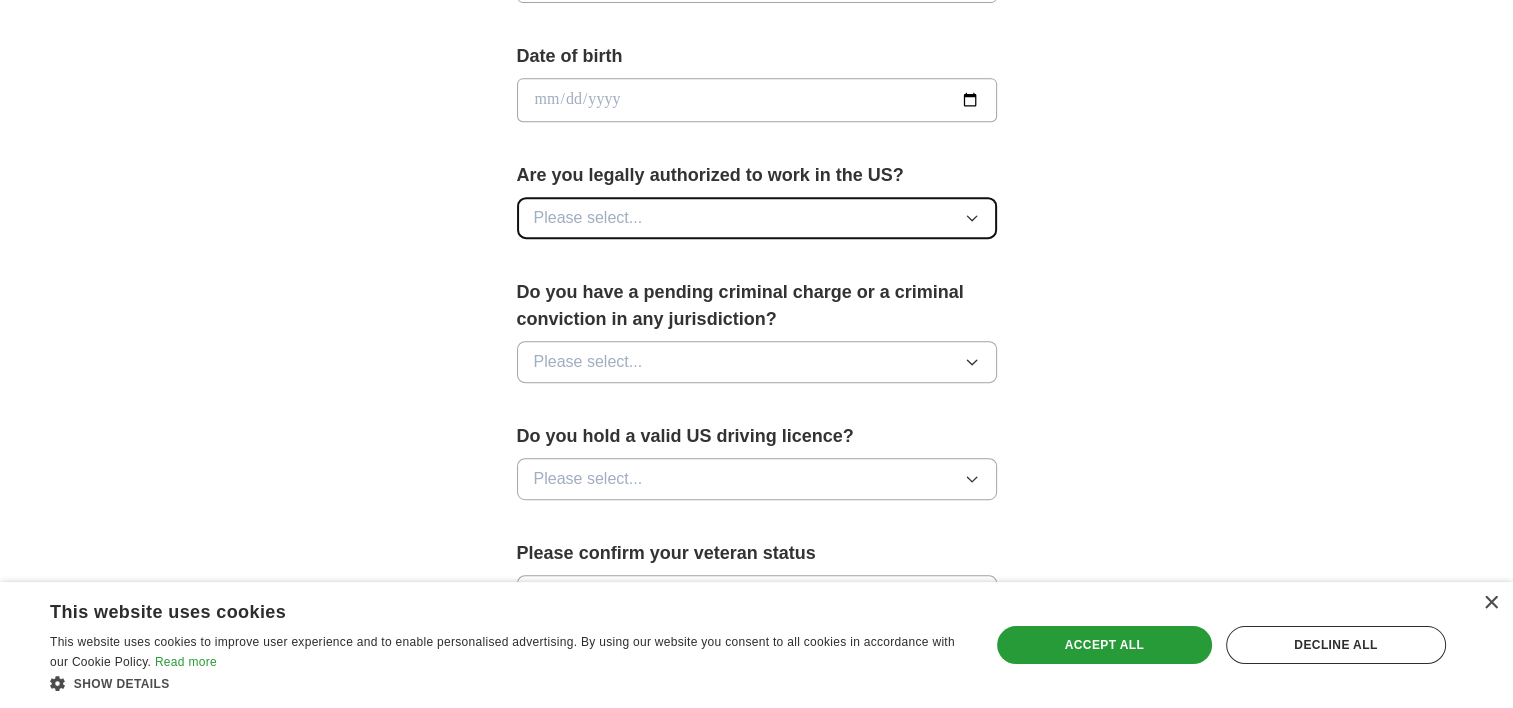 click on "Please select..." at bounding box center [588, 218] 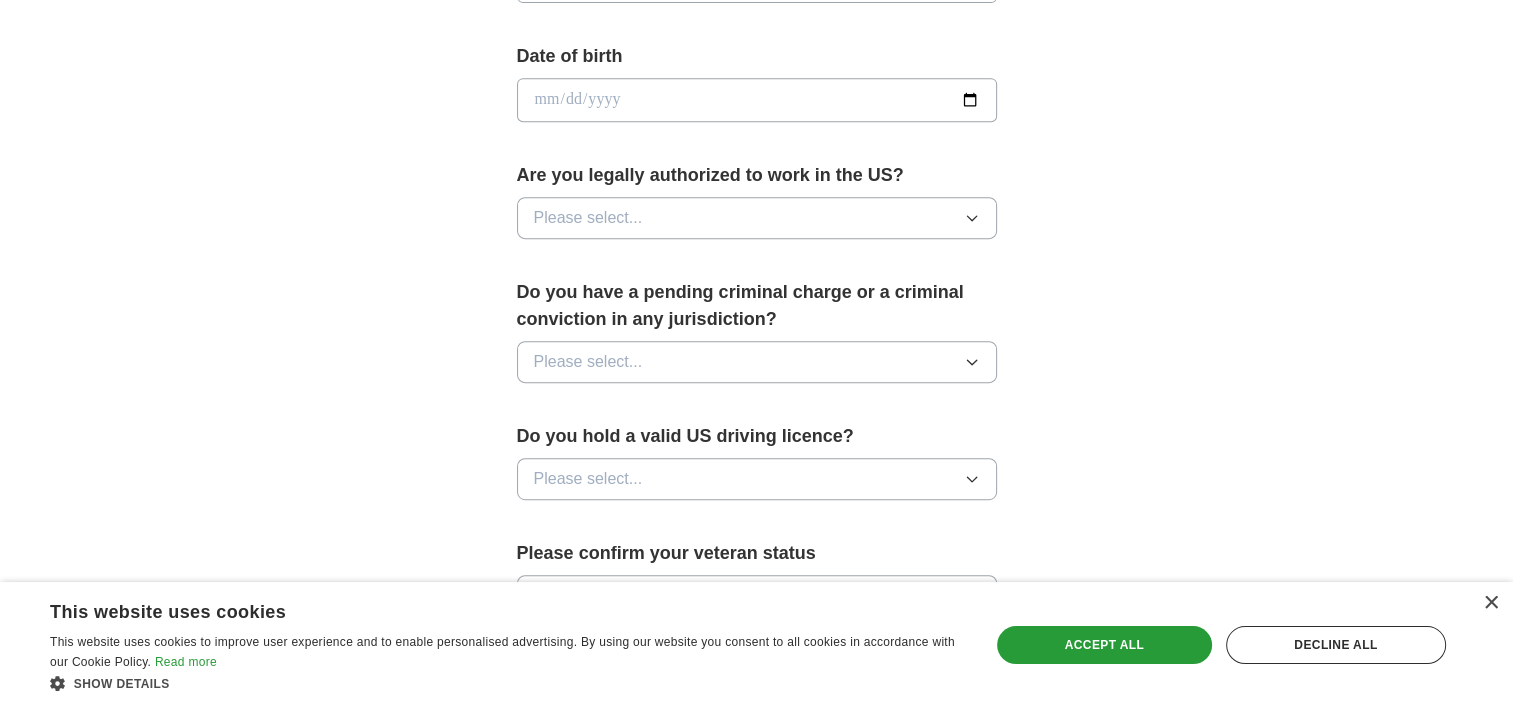 click at bounding box center [757, 100] 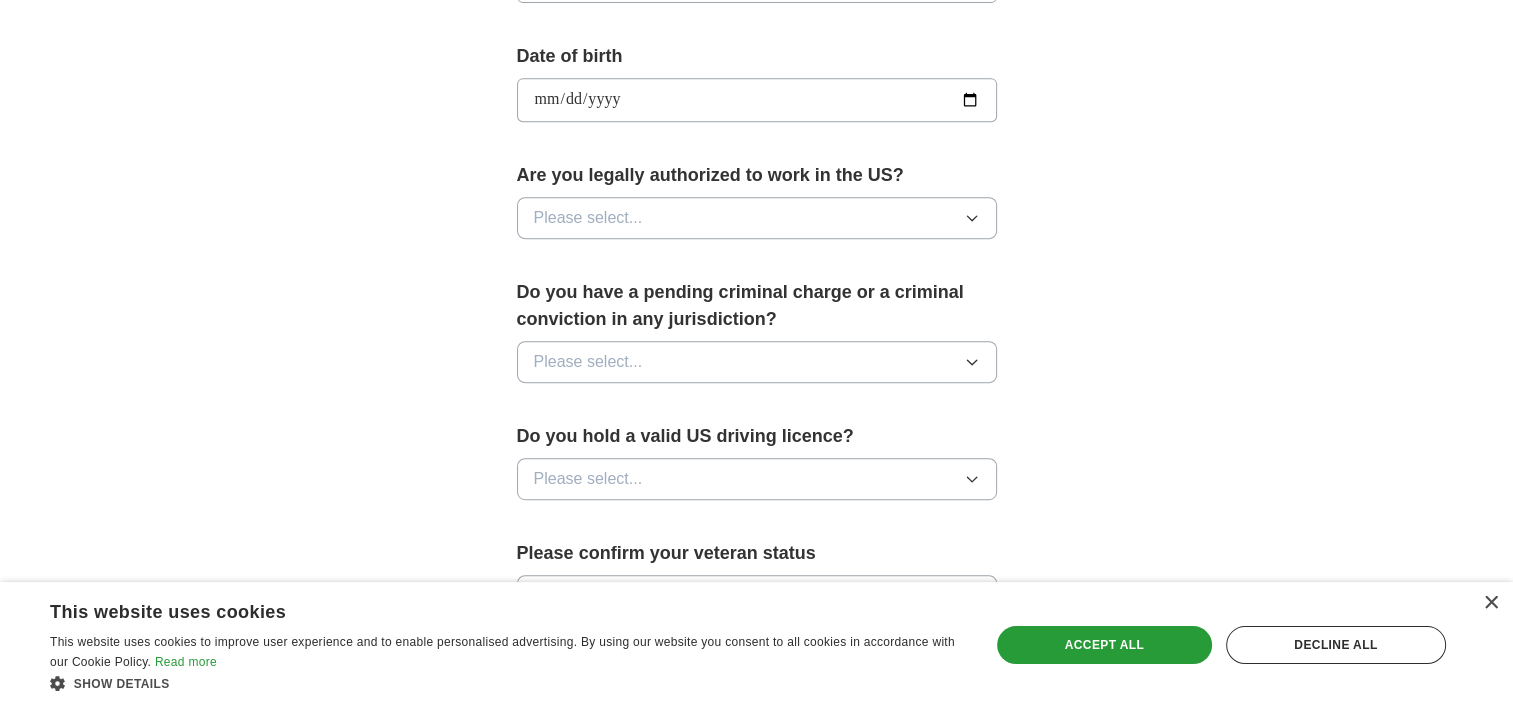 type on "**********" 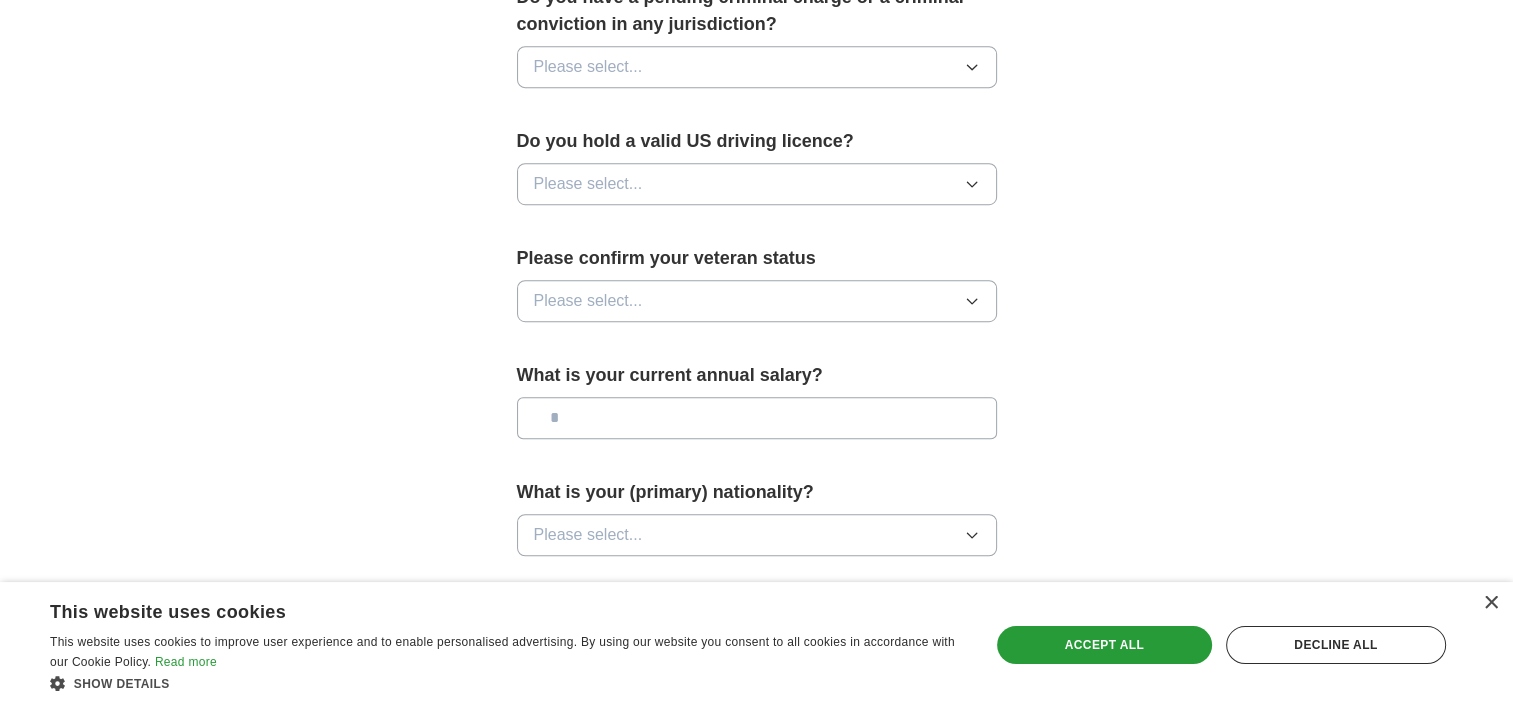 scroll, scrollTop: 1200, scrollLeft: 0, axis: vertical 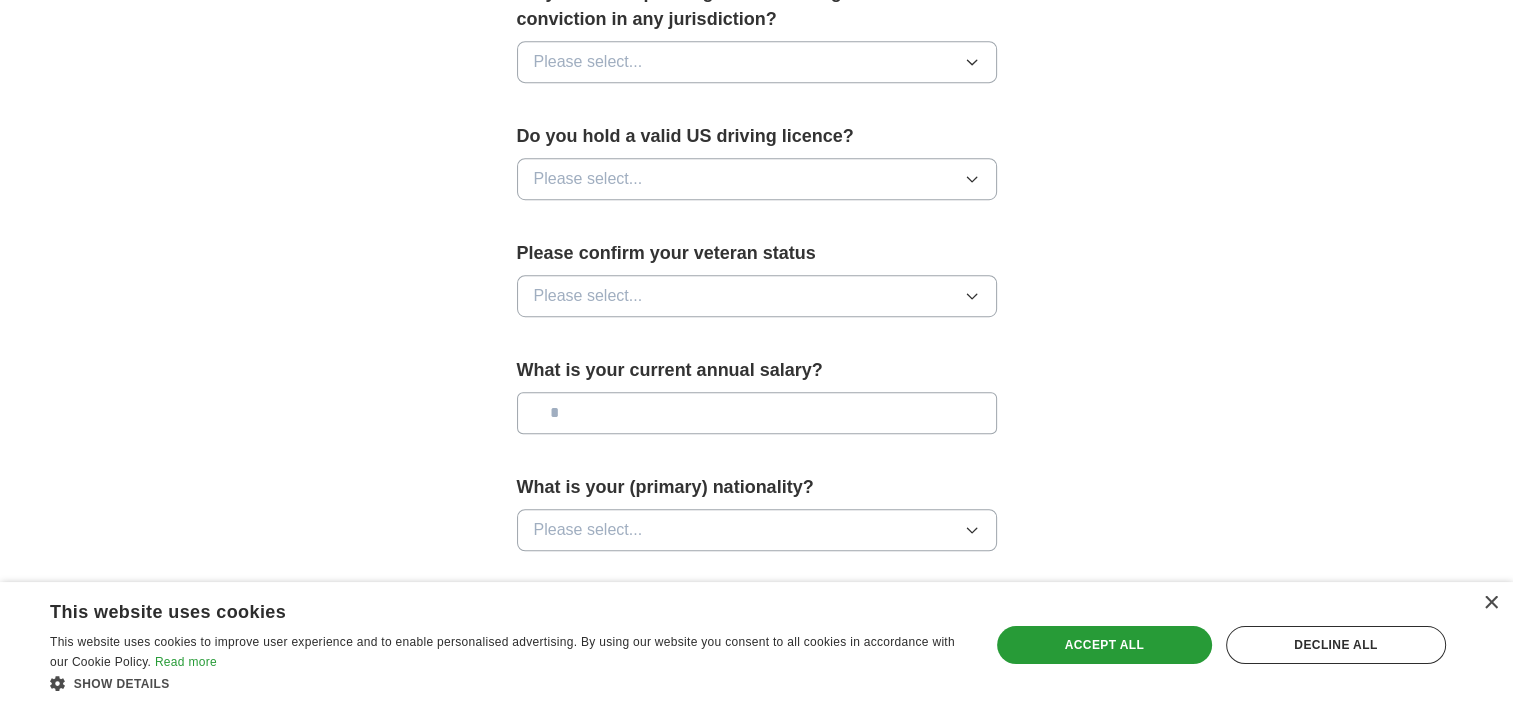 type on "**********" 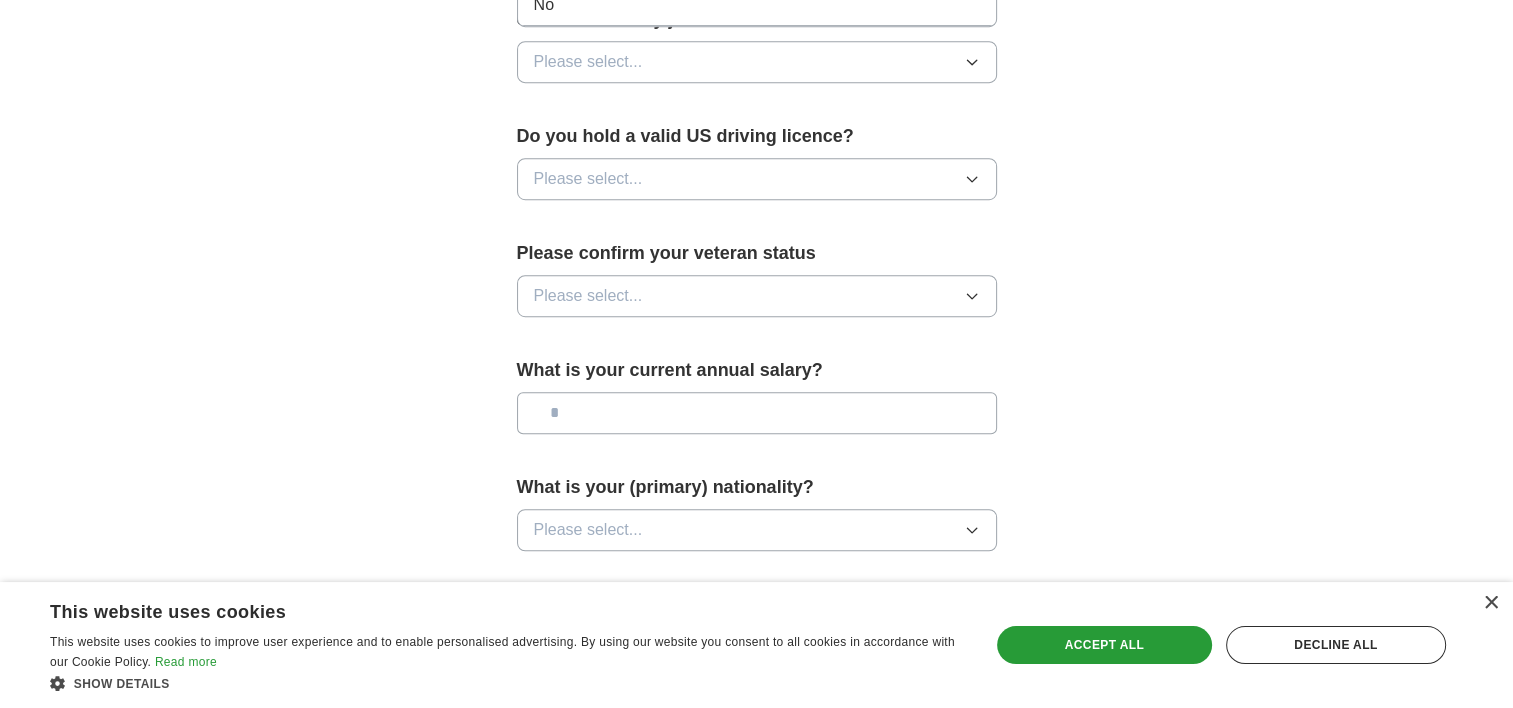 click on "Yes" at bounding box center (757, -36) 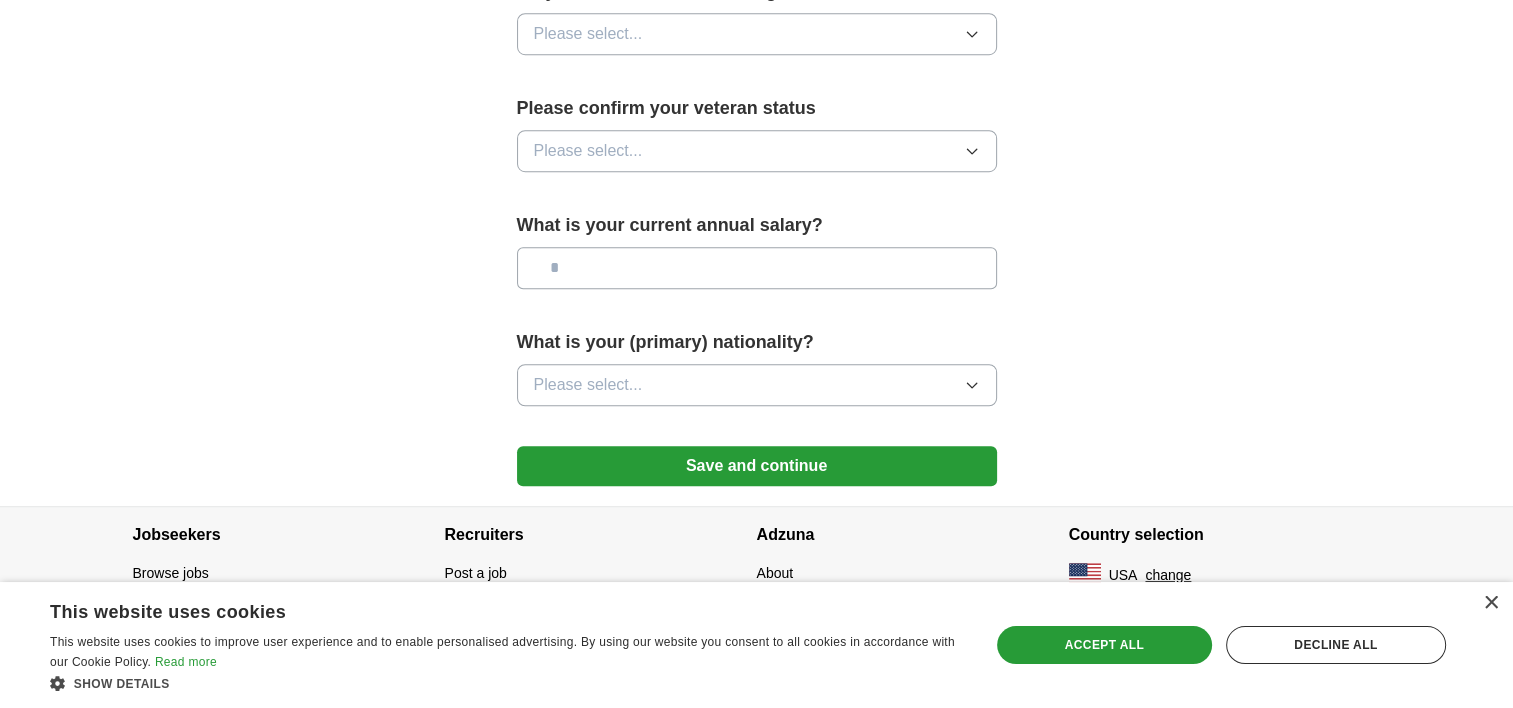 scroll, scrollTop: 1400, scrollLeft: 0, axis: vertical 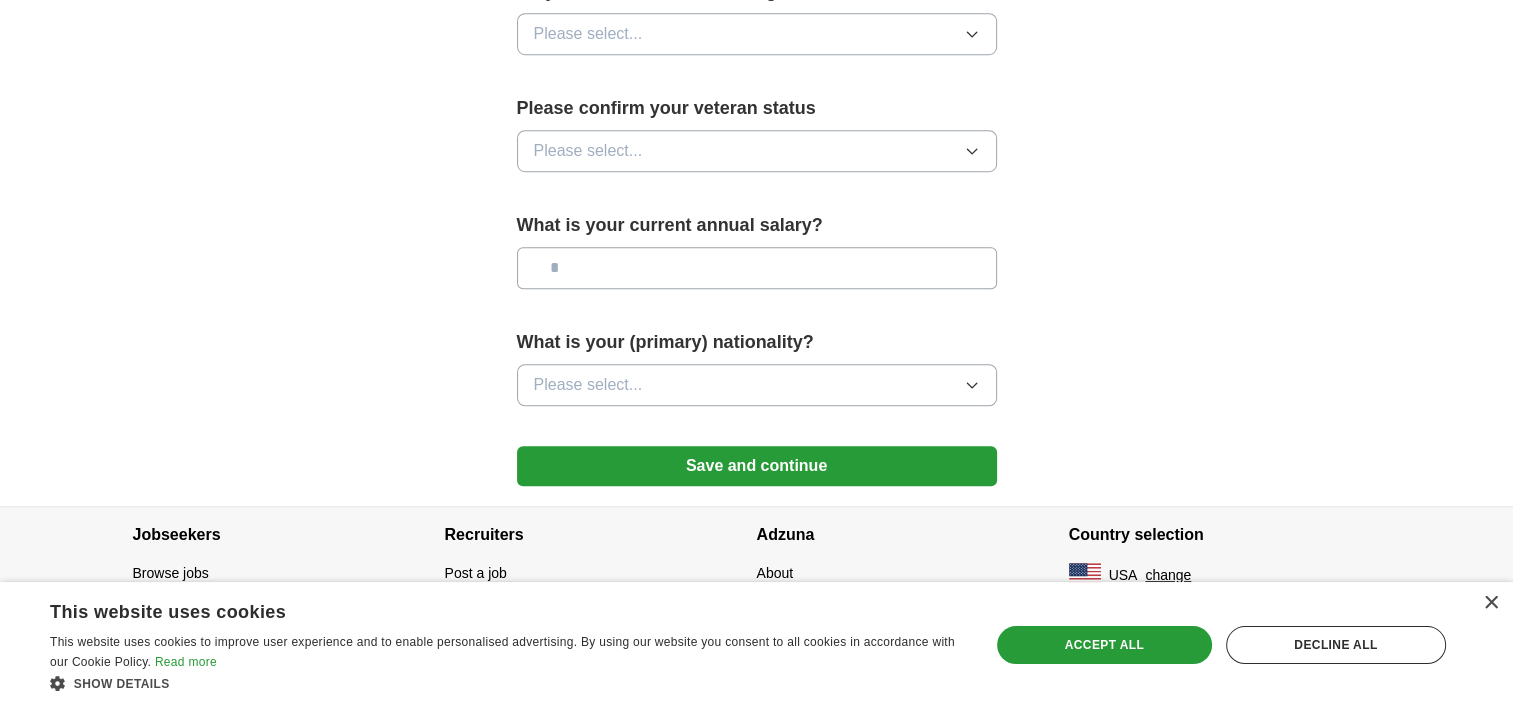 click 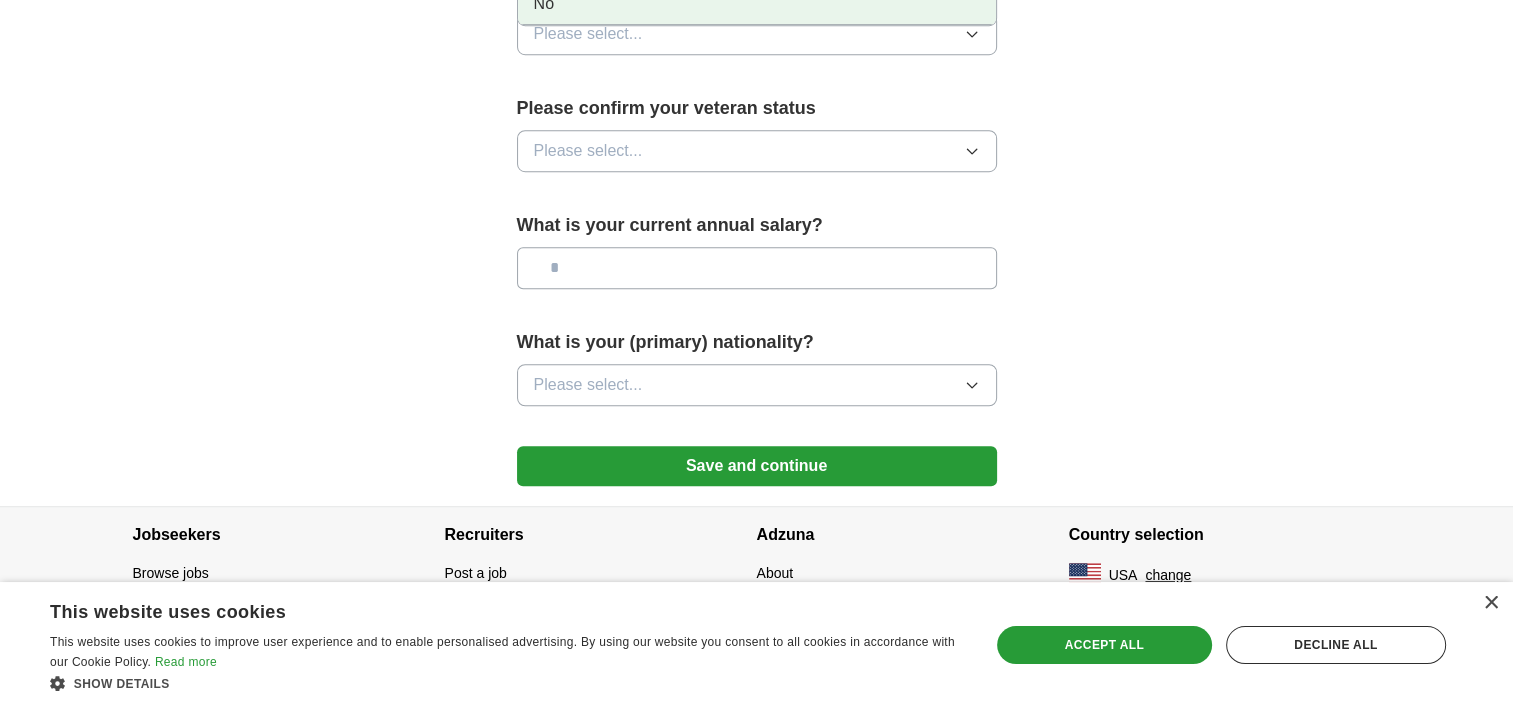 click on "No" at bounding box center [757, 4] 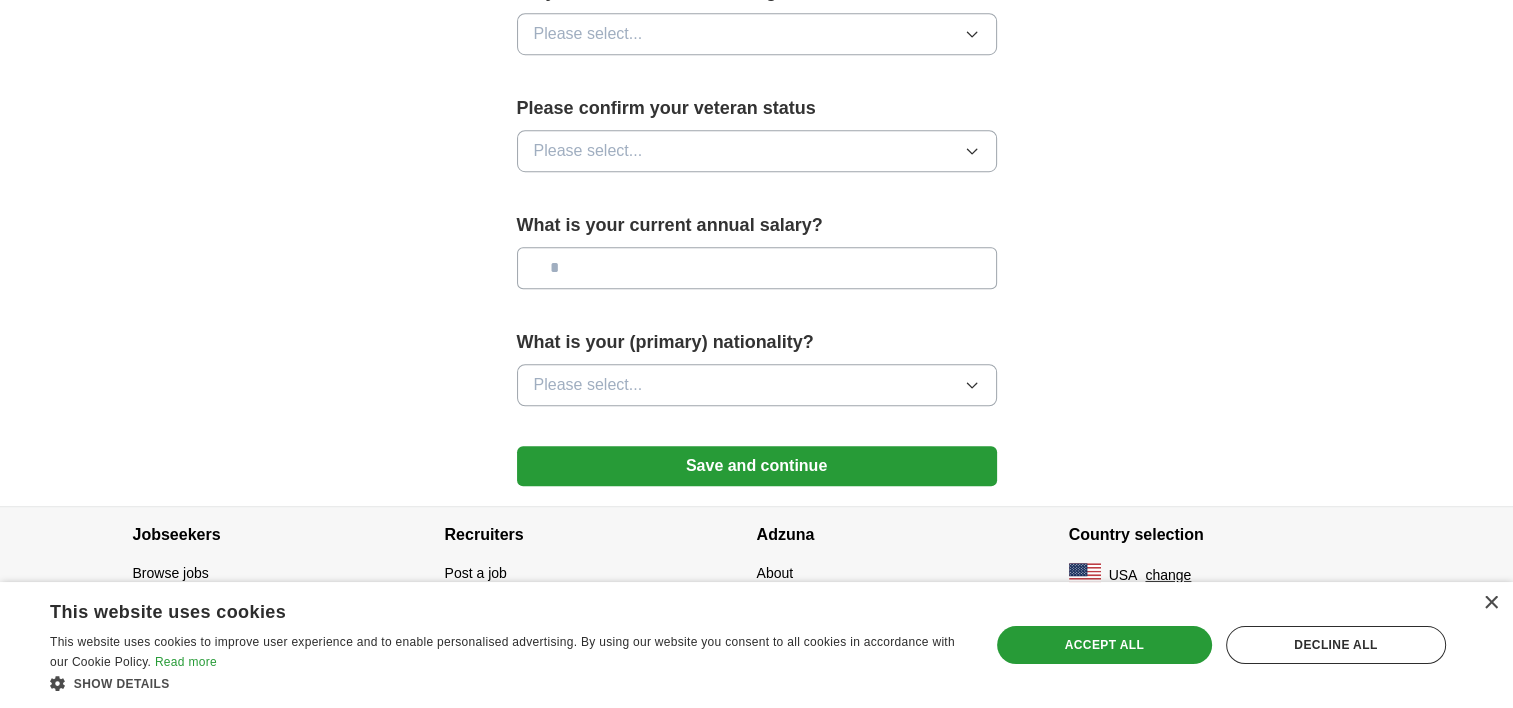 scroll, scrollTop: 1500, scrollLeft: 0, axis: vertical 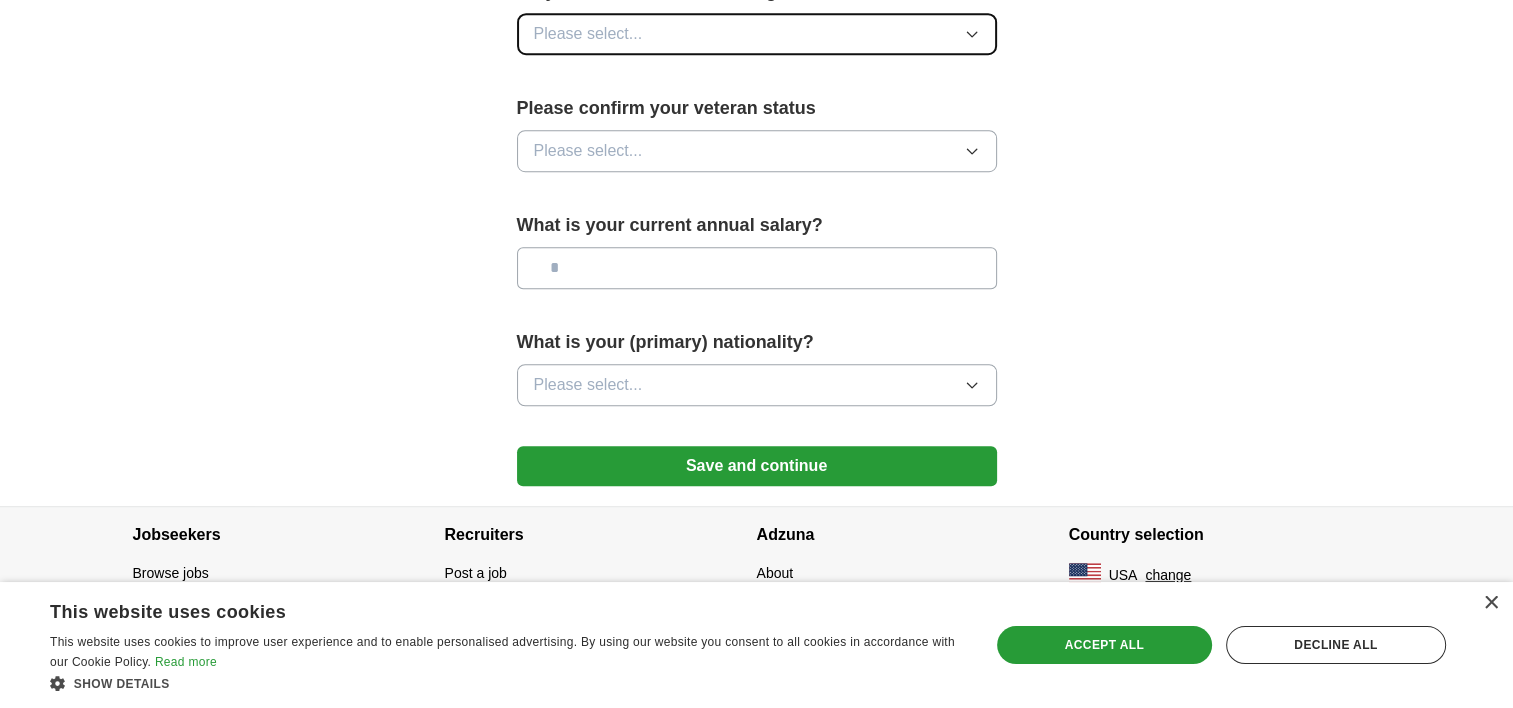 click 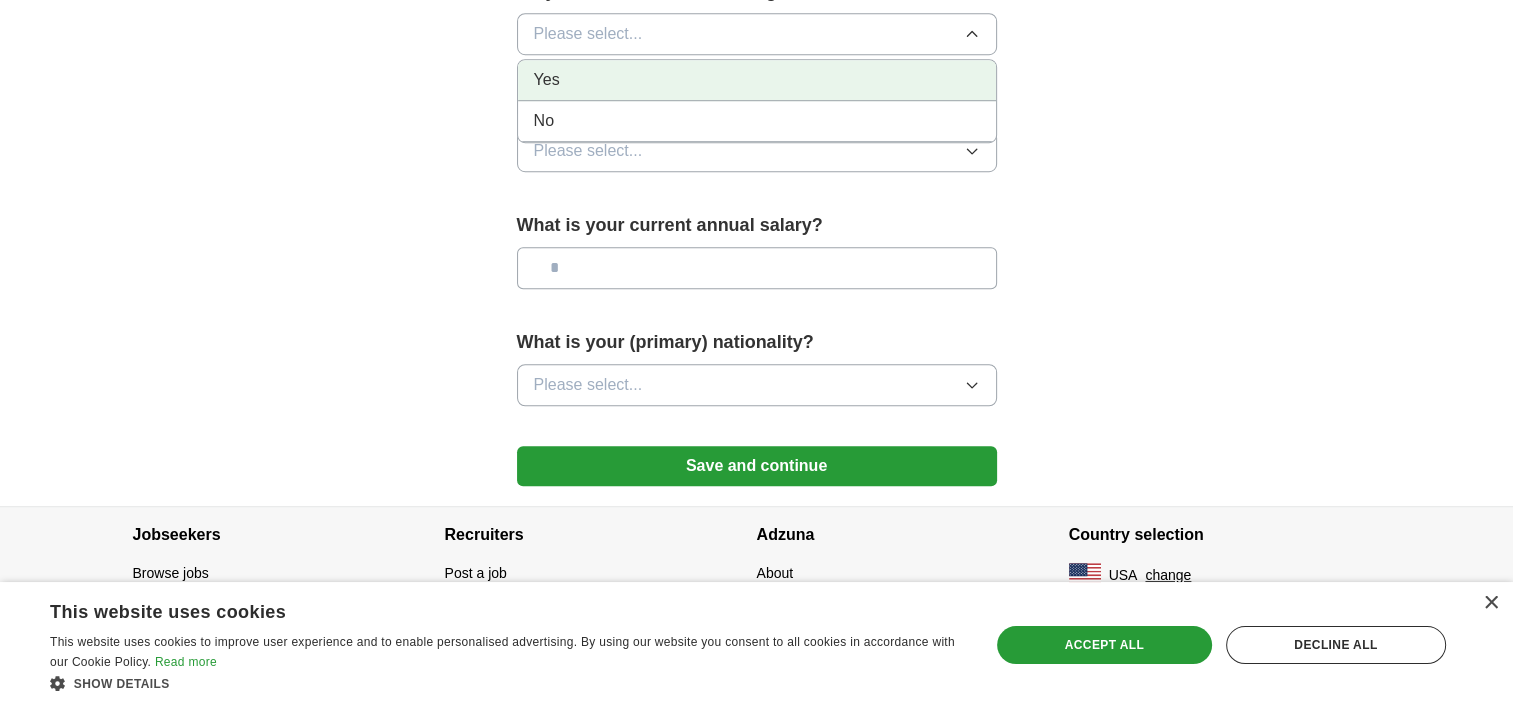 click on "Yes" at bounding box center (757, 80) 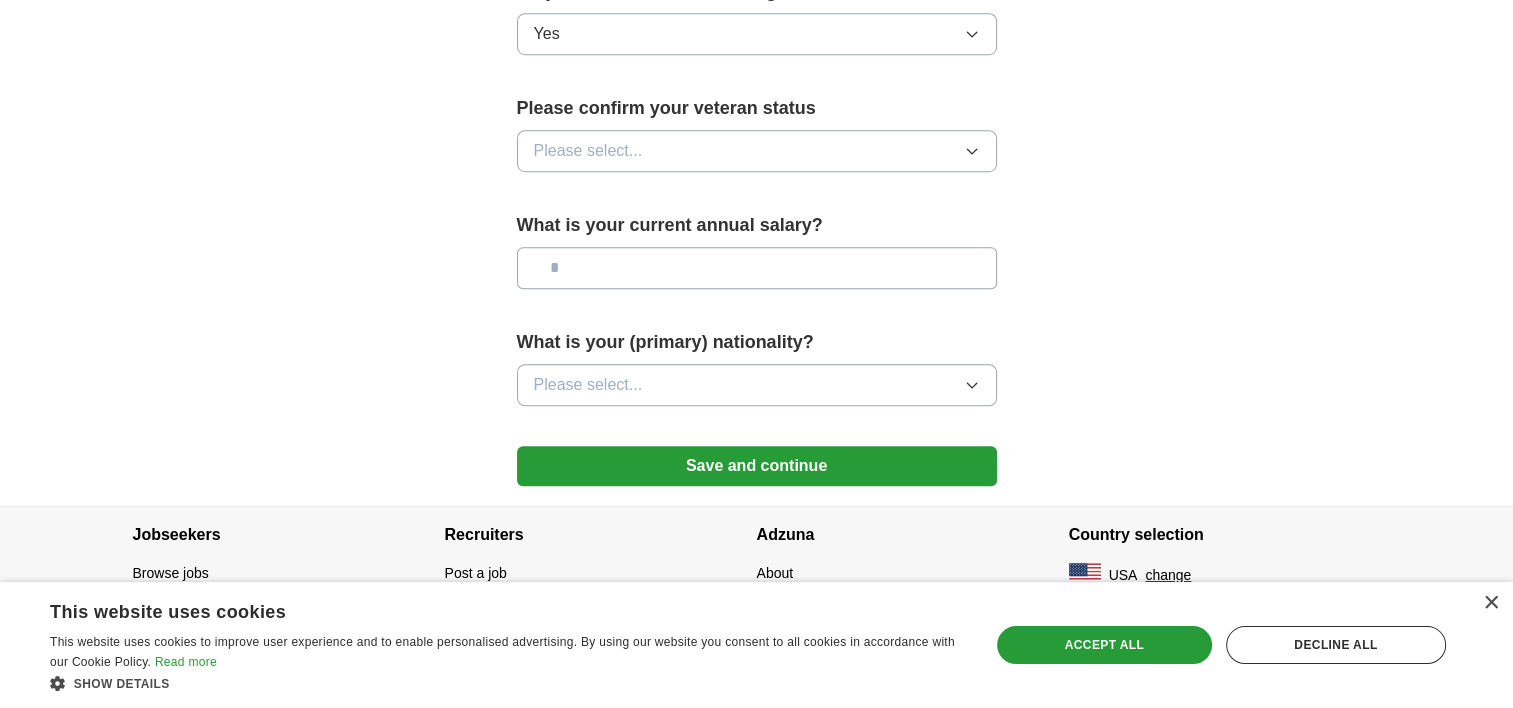 scroll, scrollTop: 1700, scrollLeft: 0, axis: vertical 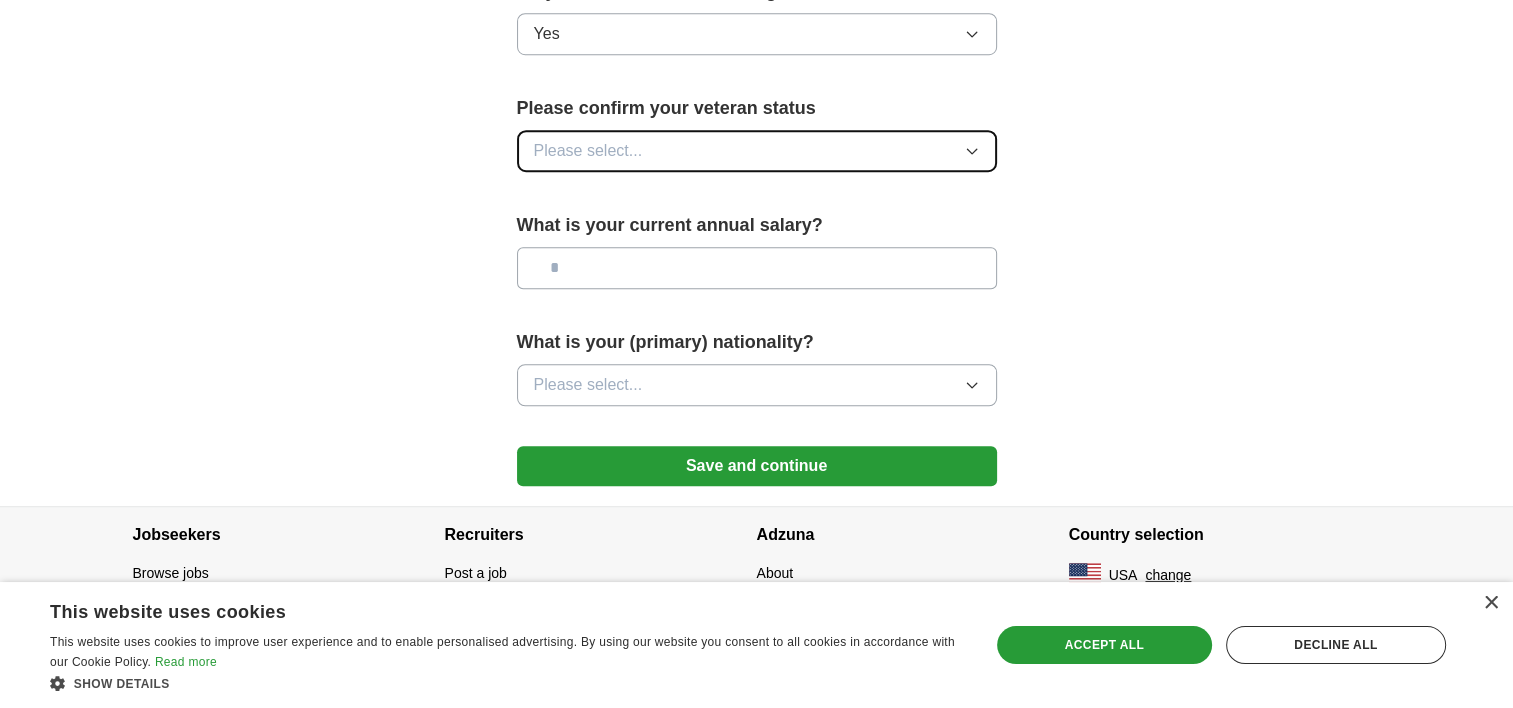 click 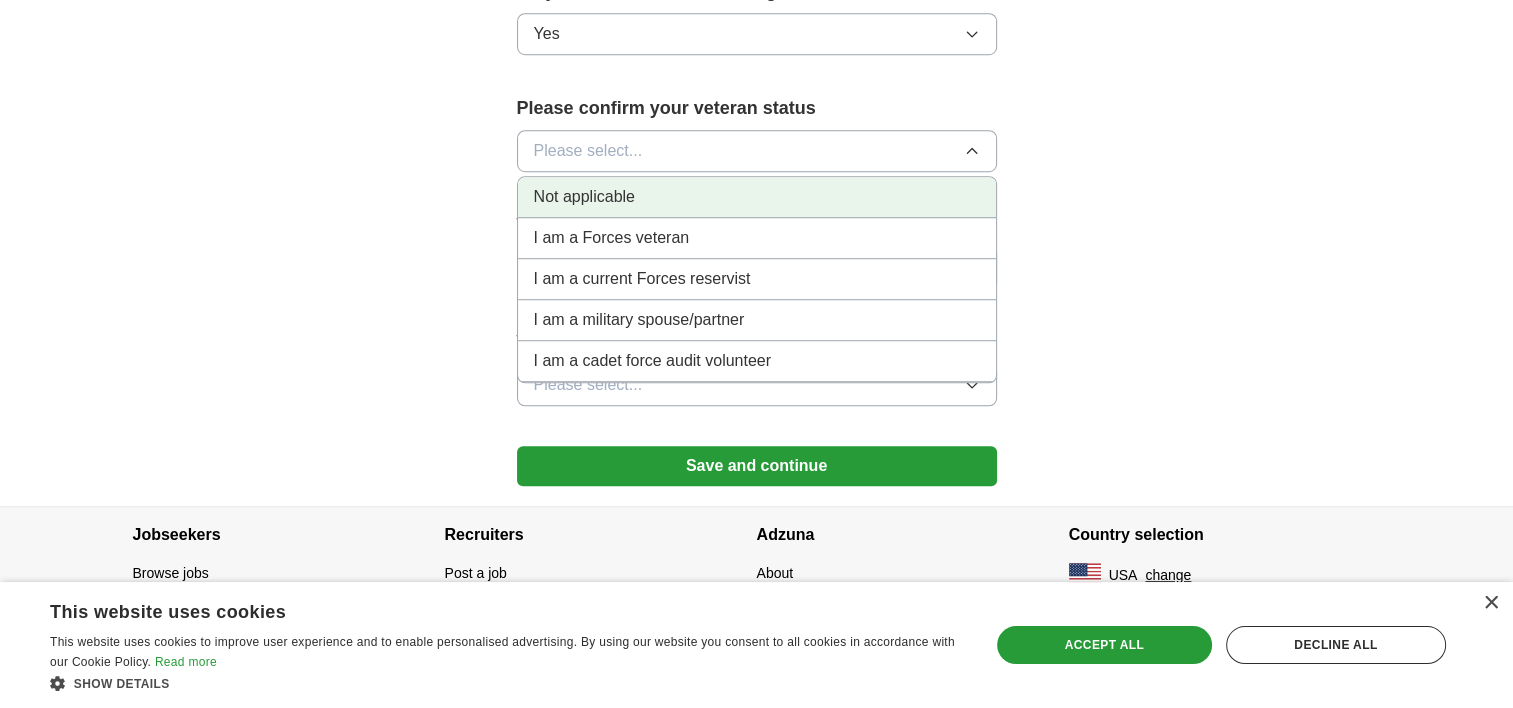 click on "Not applicable" at bounding box center (584, 197) 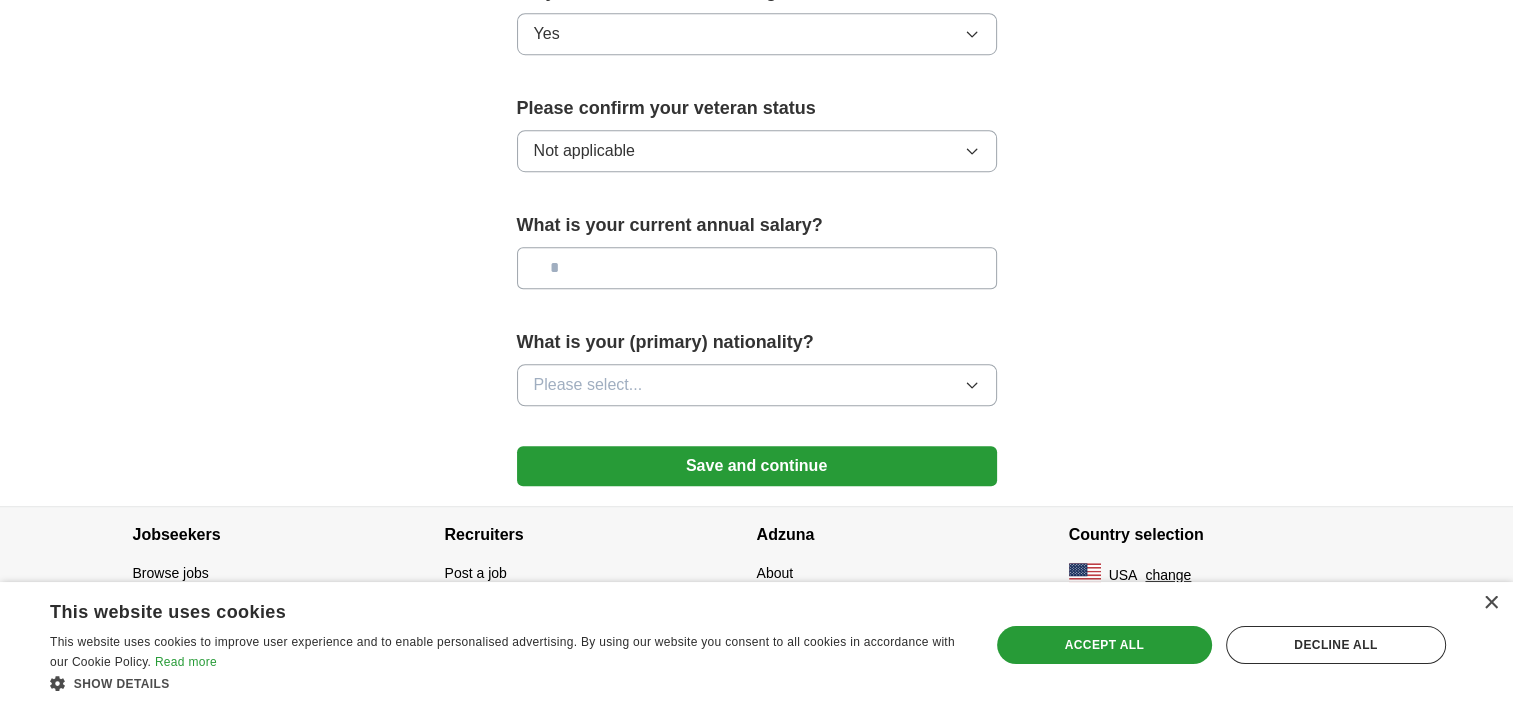 click at bounding box center (757, 268) 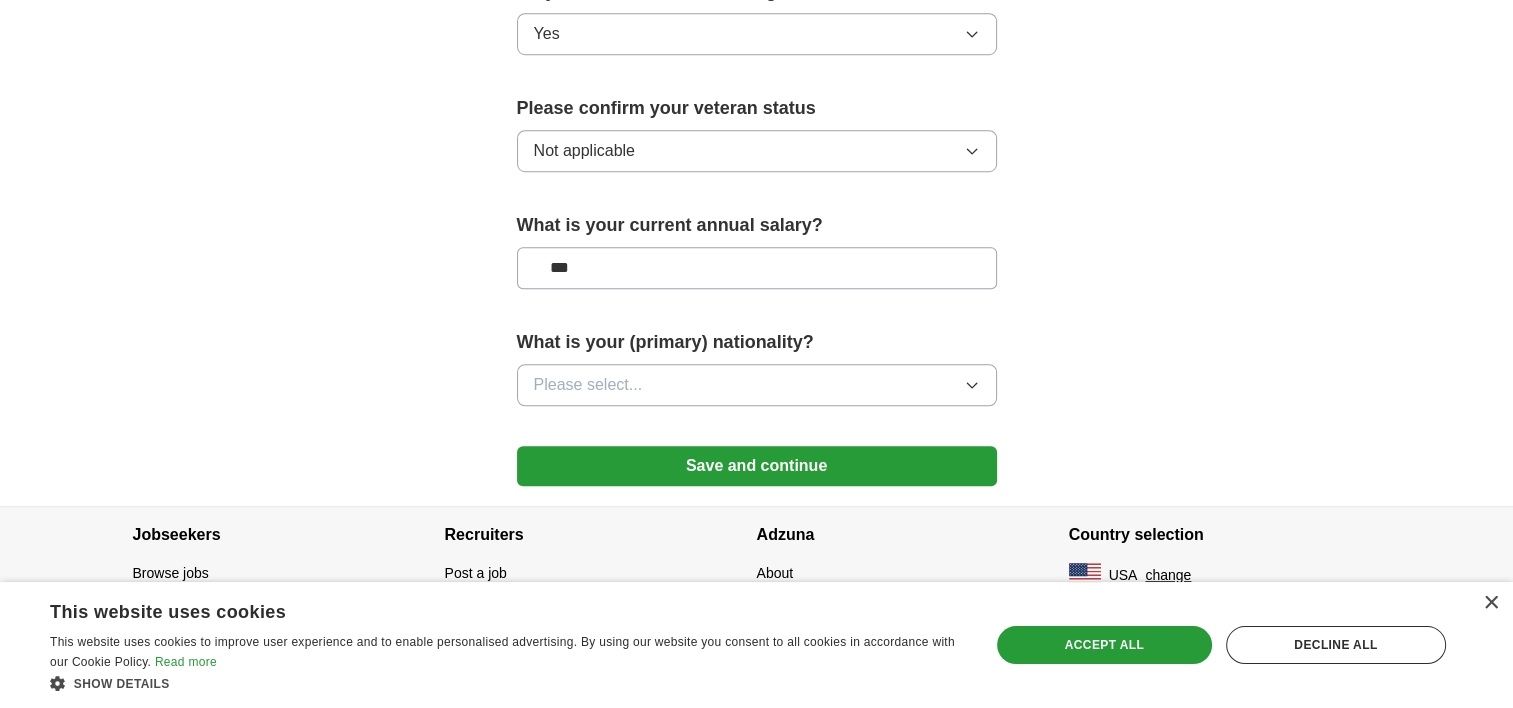 scroll, scrollTop: 1897, scrollLeft: 0, axis: vertical 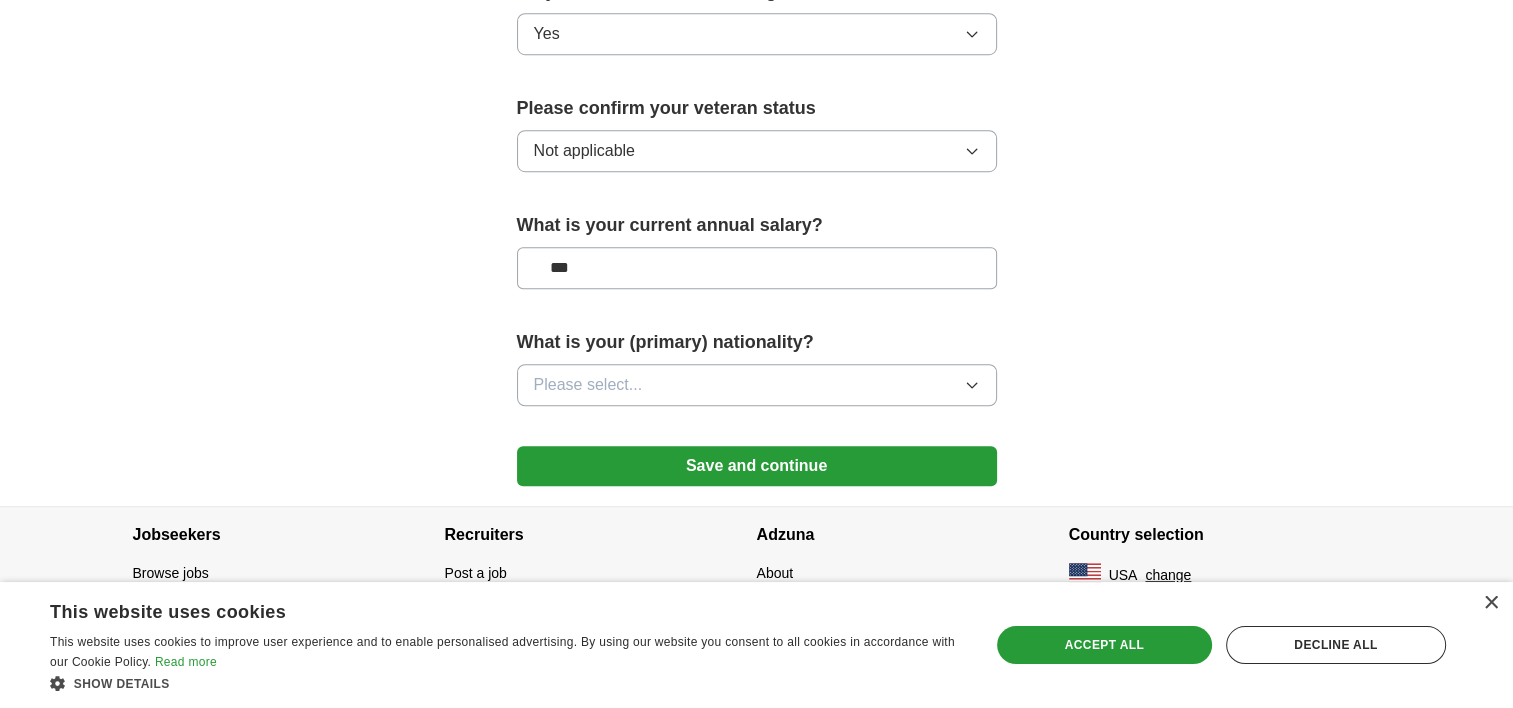 type on "***" 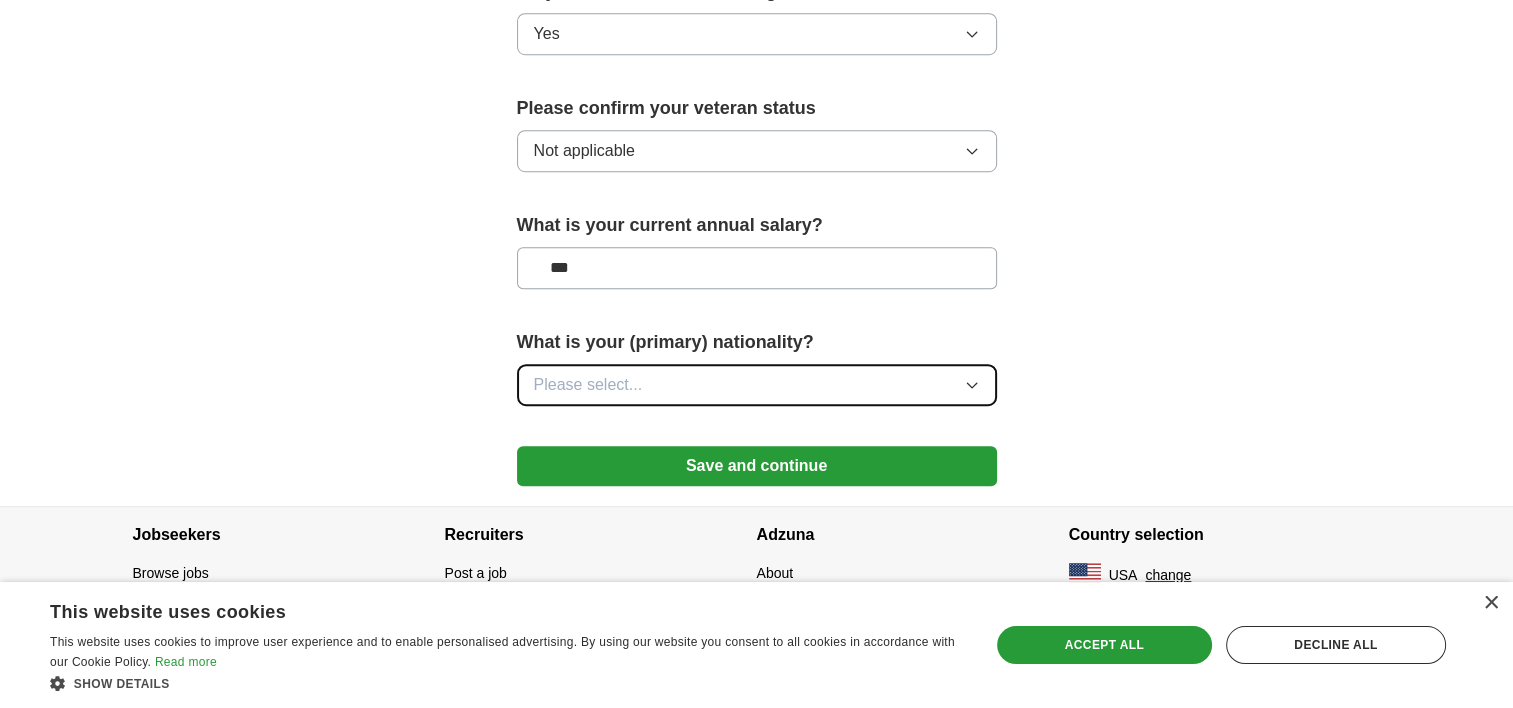 click 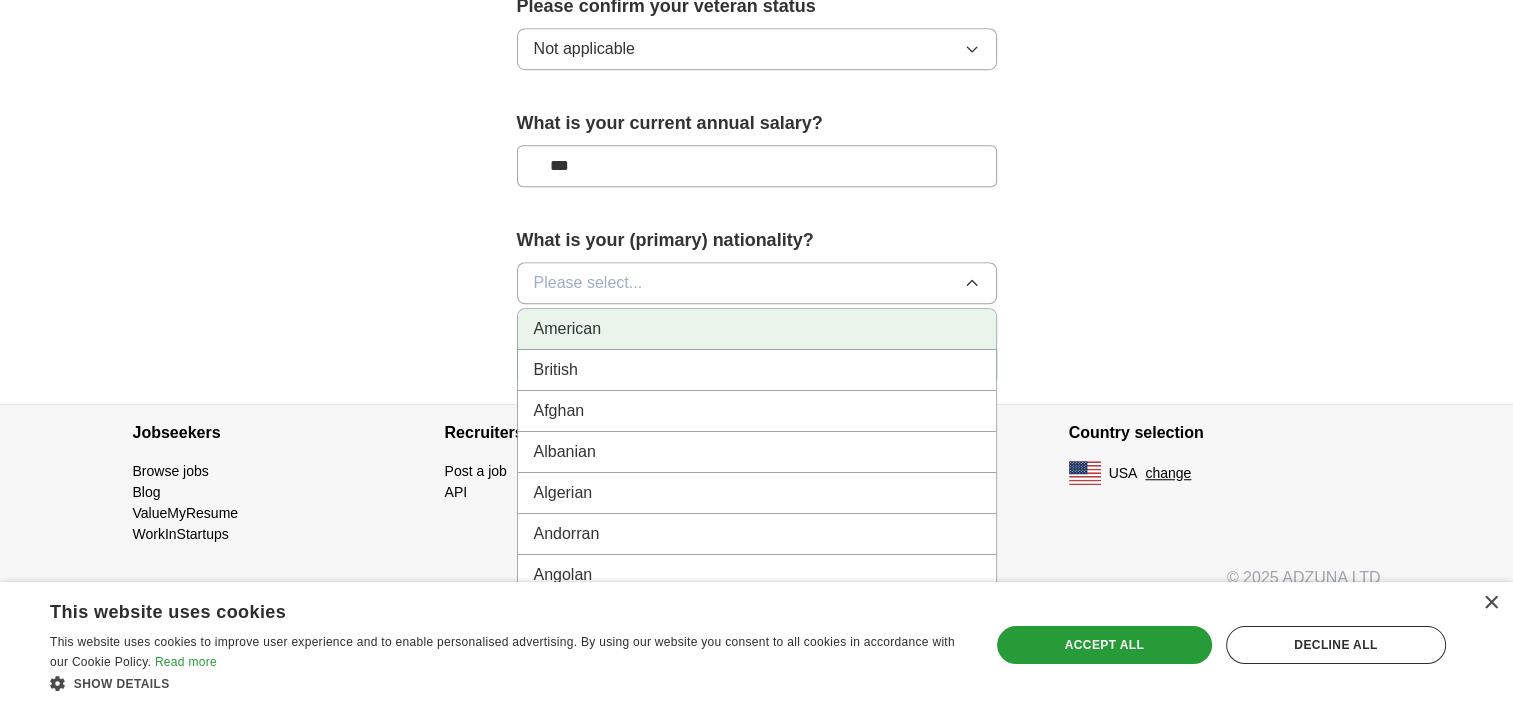 click on "American" at bounding box center [757, 329] 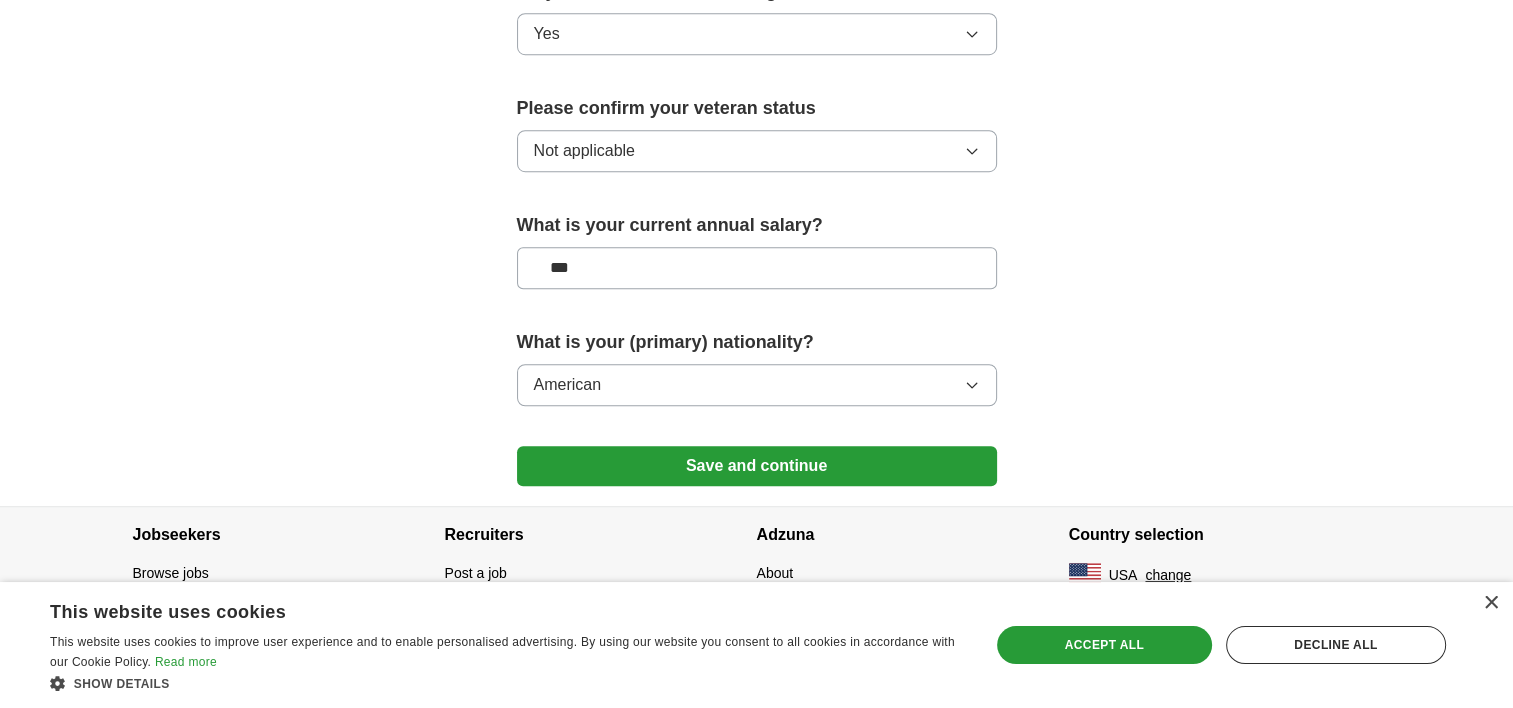 scroll, scrollTop: 1897, scrollLeft: 0, axis: vertical 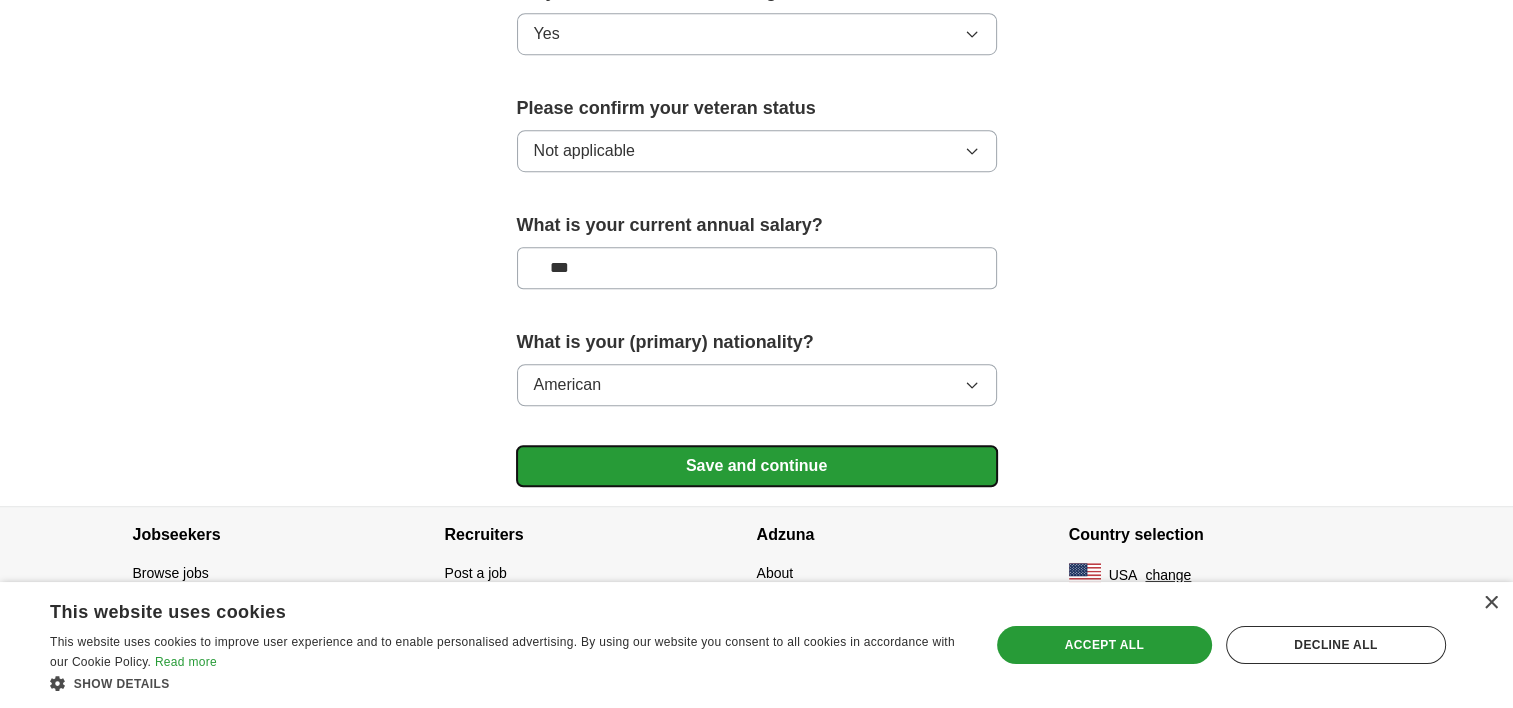 click on "Save and continue" at bounding box center [757, 466] 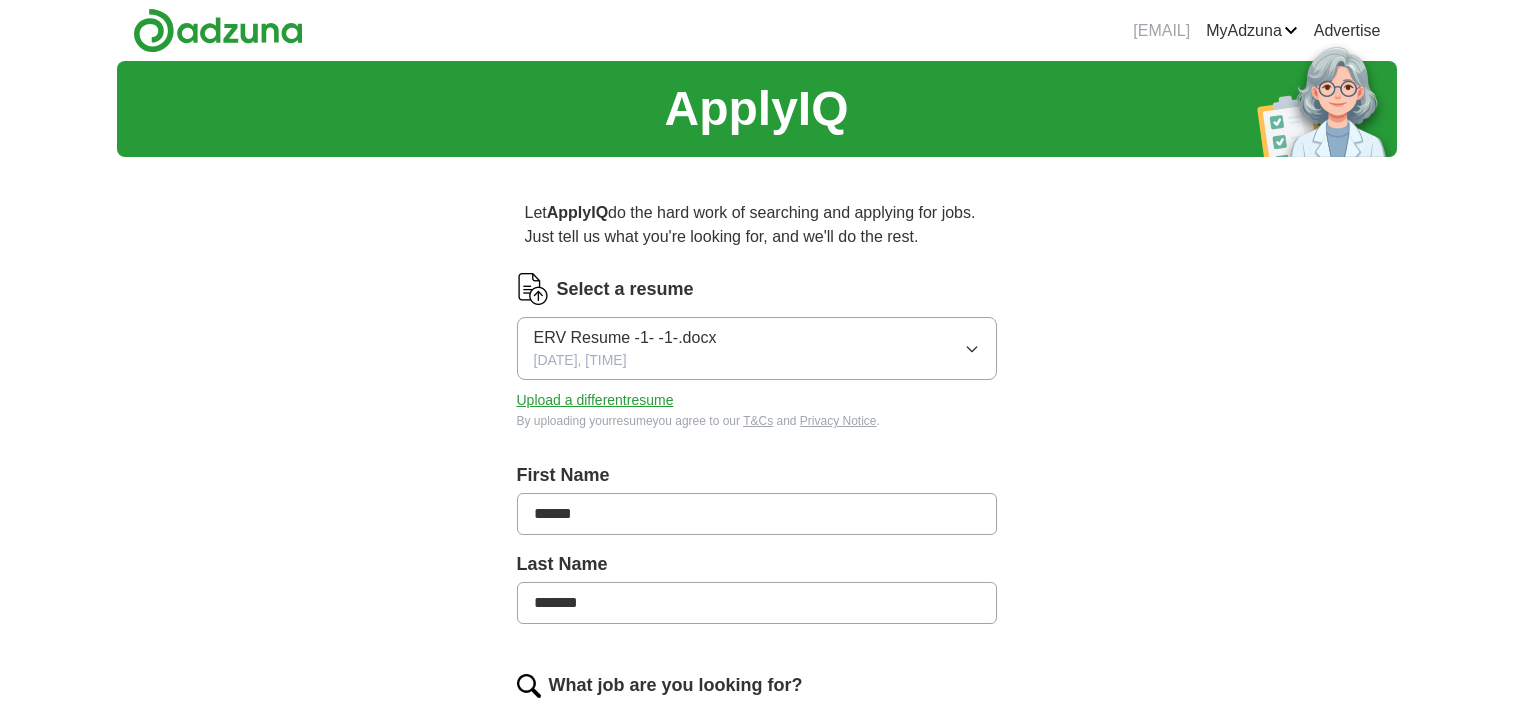 scroll, scrollTop: 0, scrollLeft: 0, axis: both 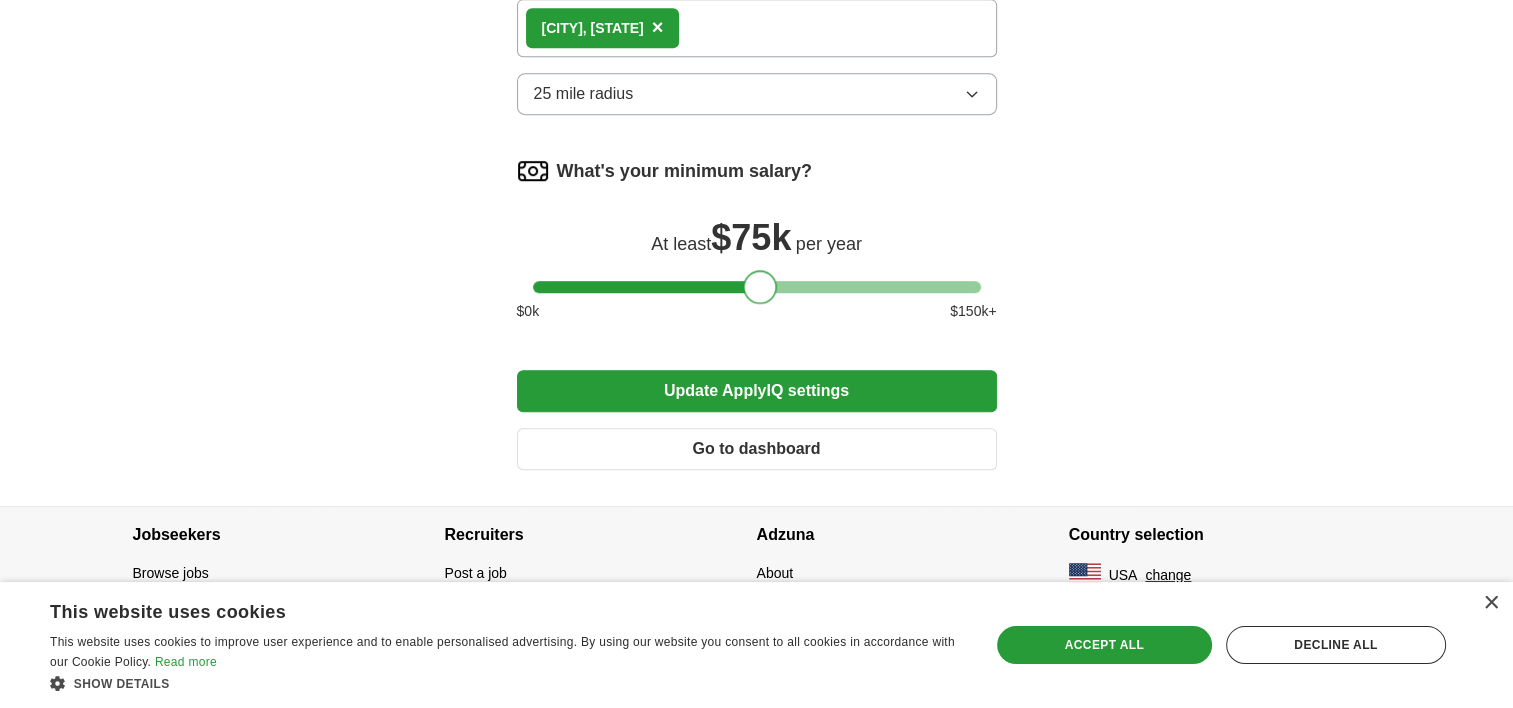 drag, startPoint x: 540, startPoint y: 206, endPoint x: 756, endPoint y: 252, distance: 220.84384 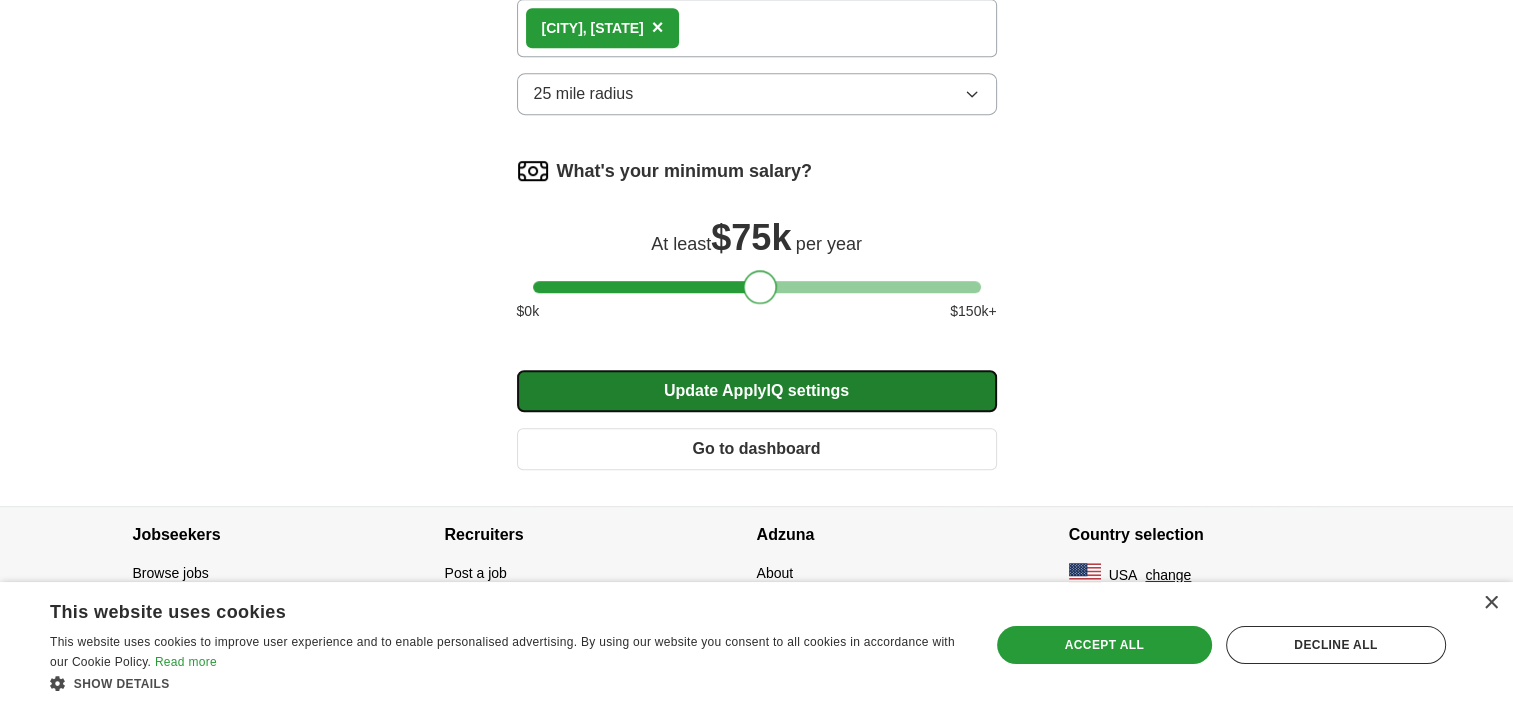 click on "Update ApplyIQ settings" at bounding box center (757, 391) 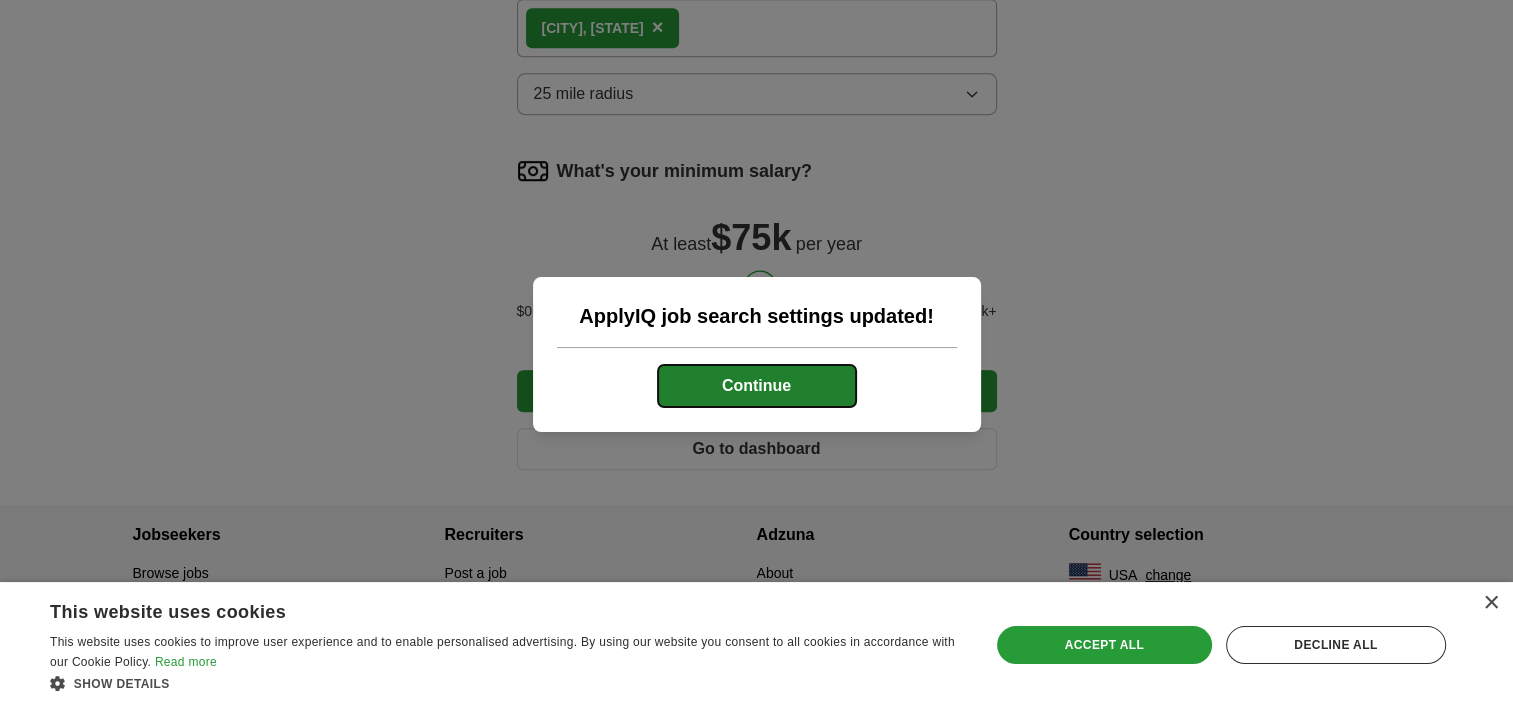 click on "Continue" at bounding box center (757, 386) 